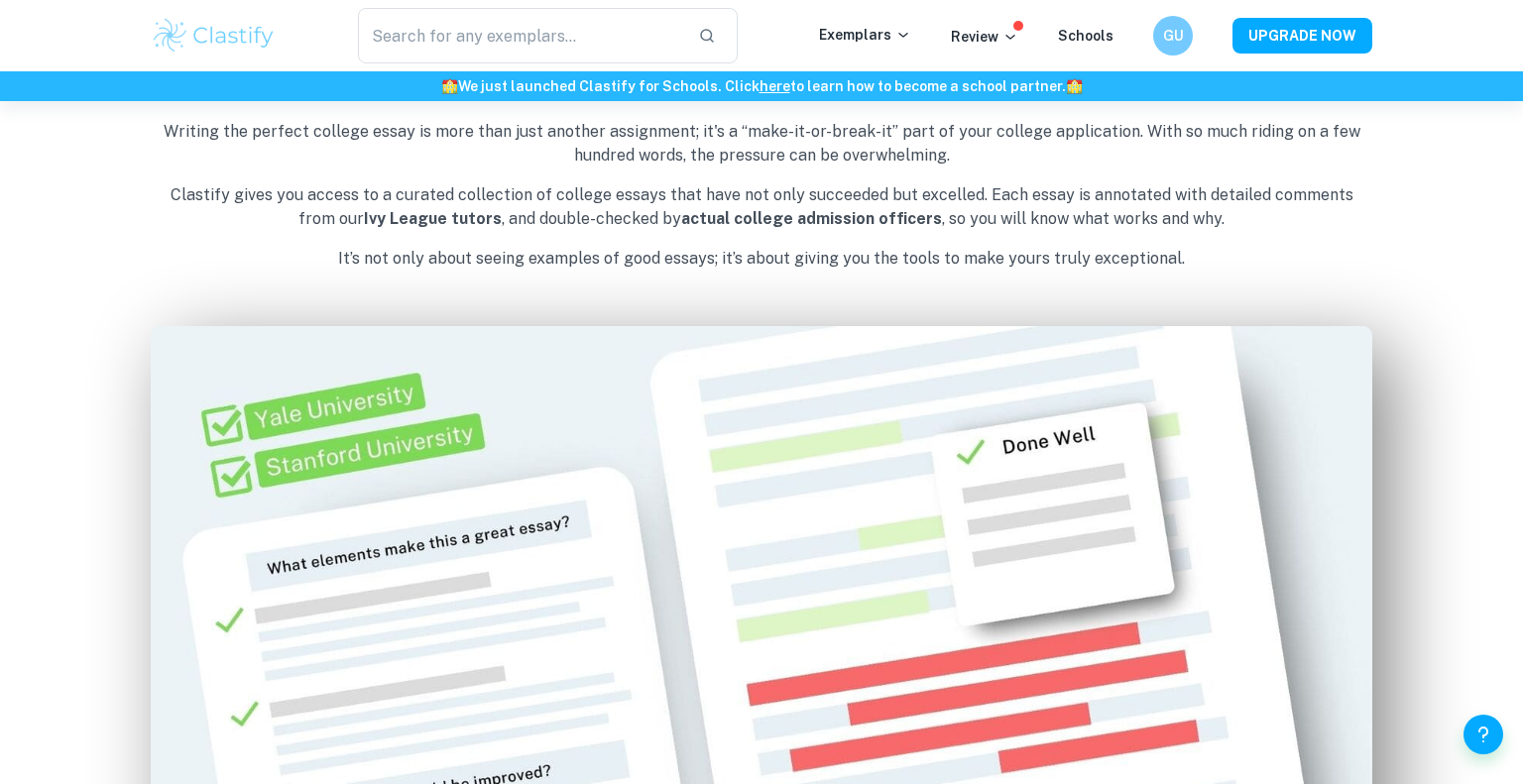scroll, scrollTop: 955, scrollLeft: 0, axis: vertical 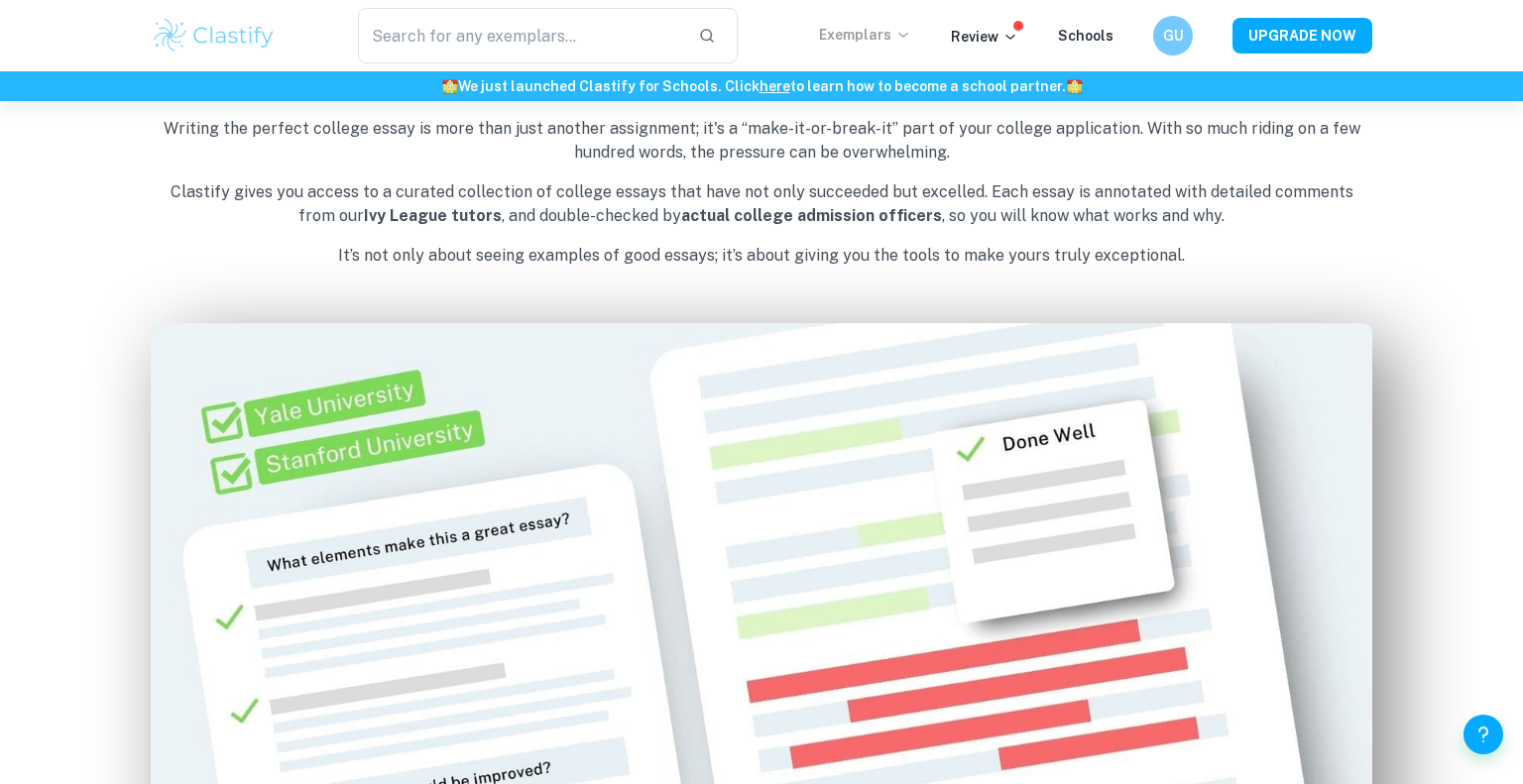 click on "Exemplars" at bounding box center (865, 35) 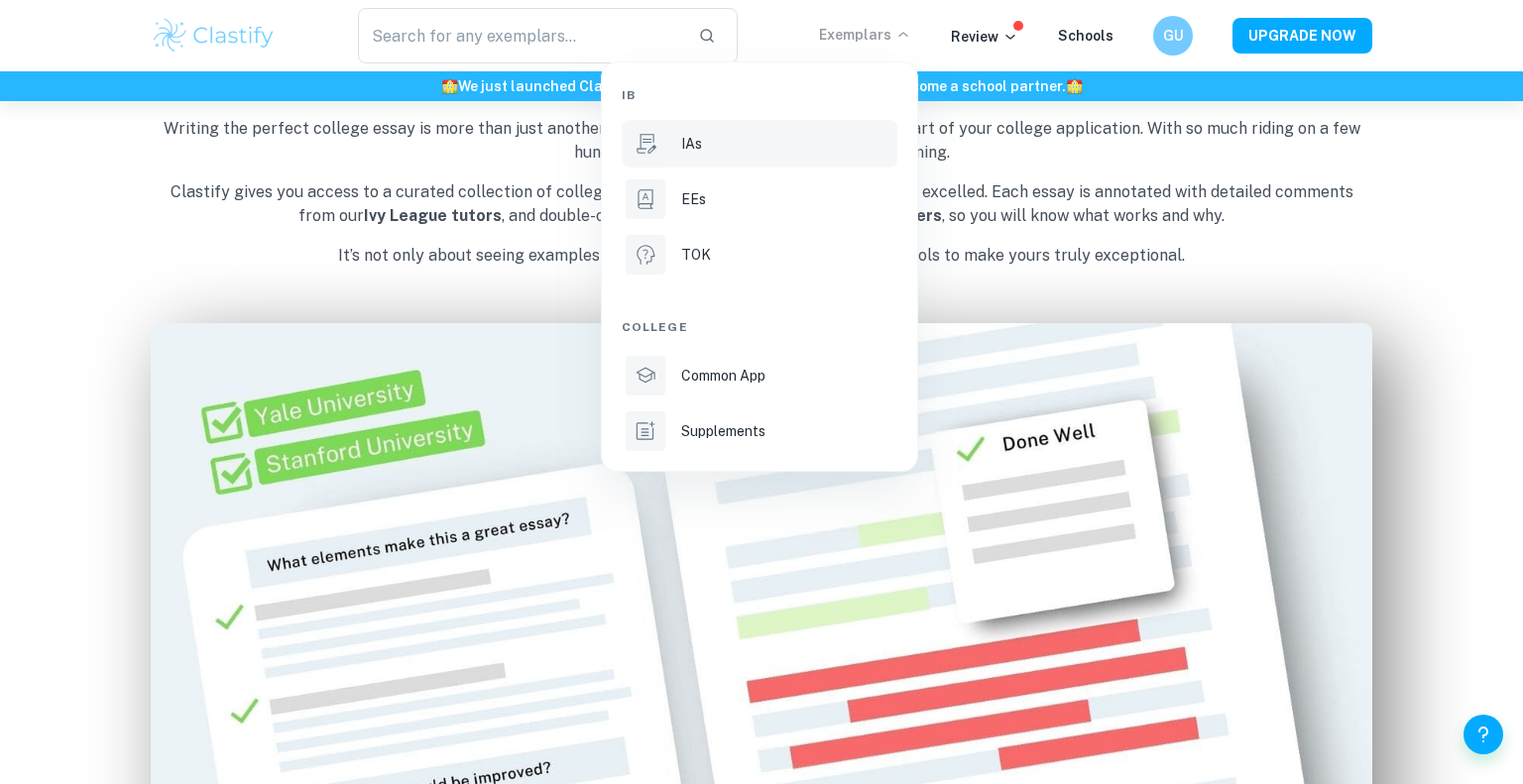 click on "IAs" at bounding box center [691, 144] 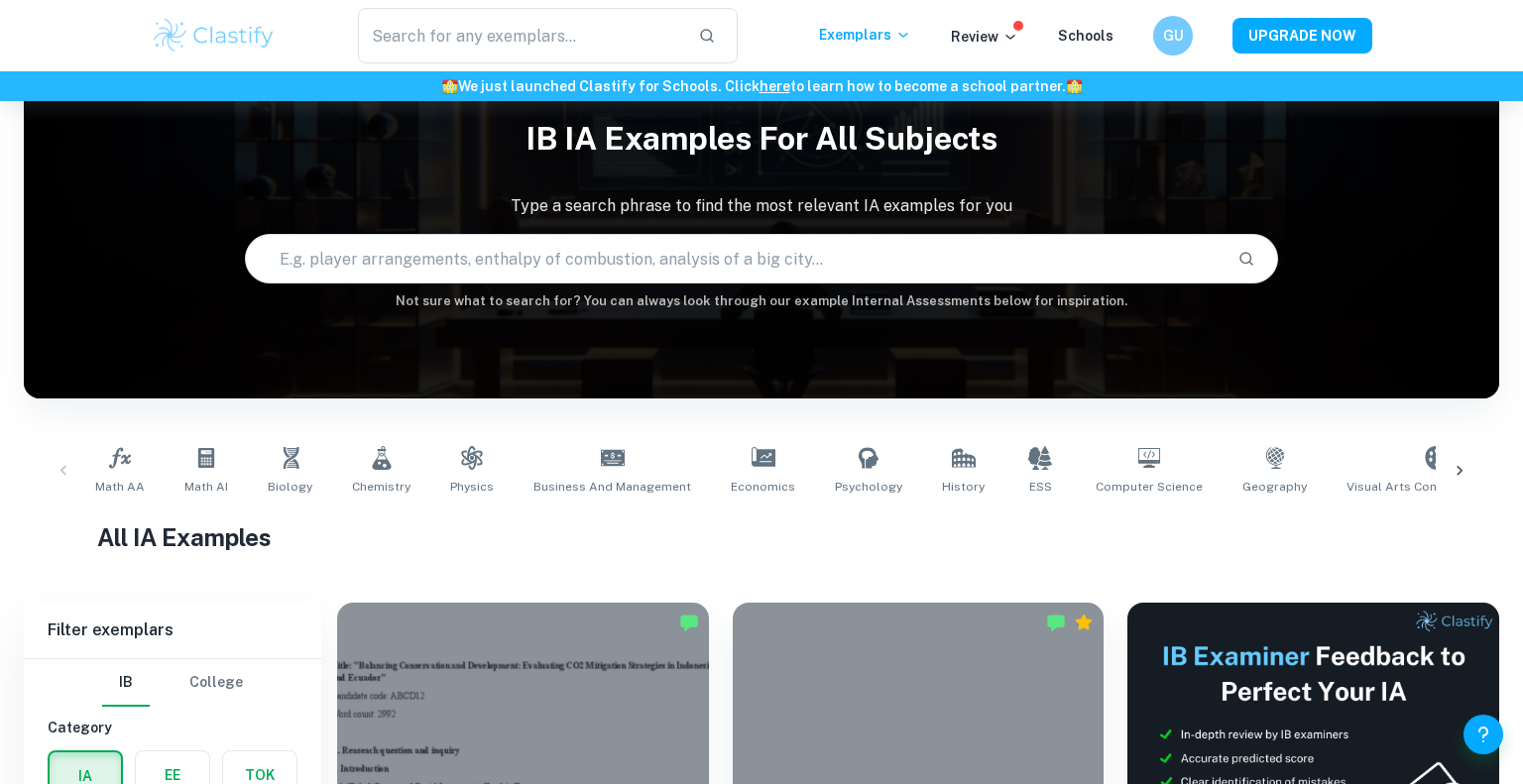 scroll, scrollTop: 90, scrollLeft: 0, axis: vertical 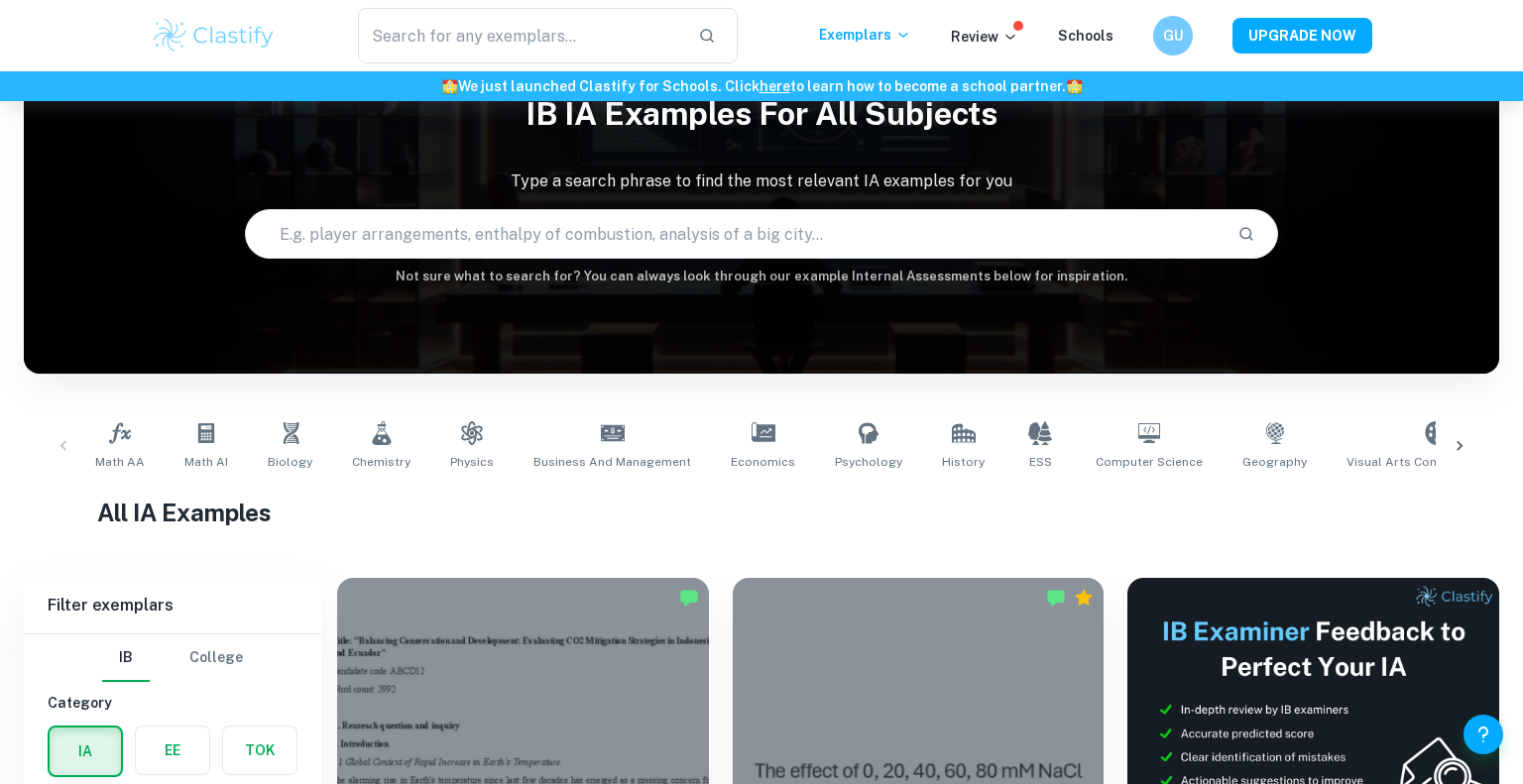 click at bounding box center (734, 234) 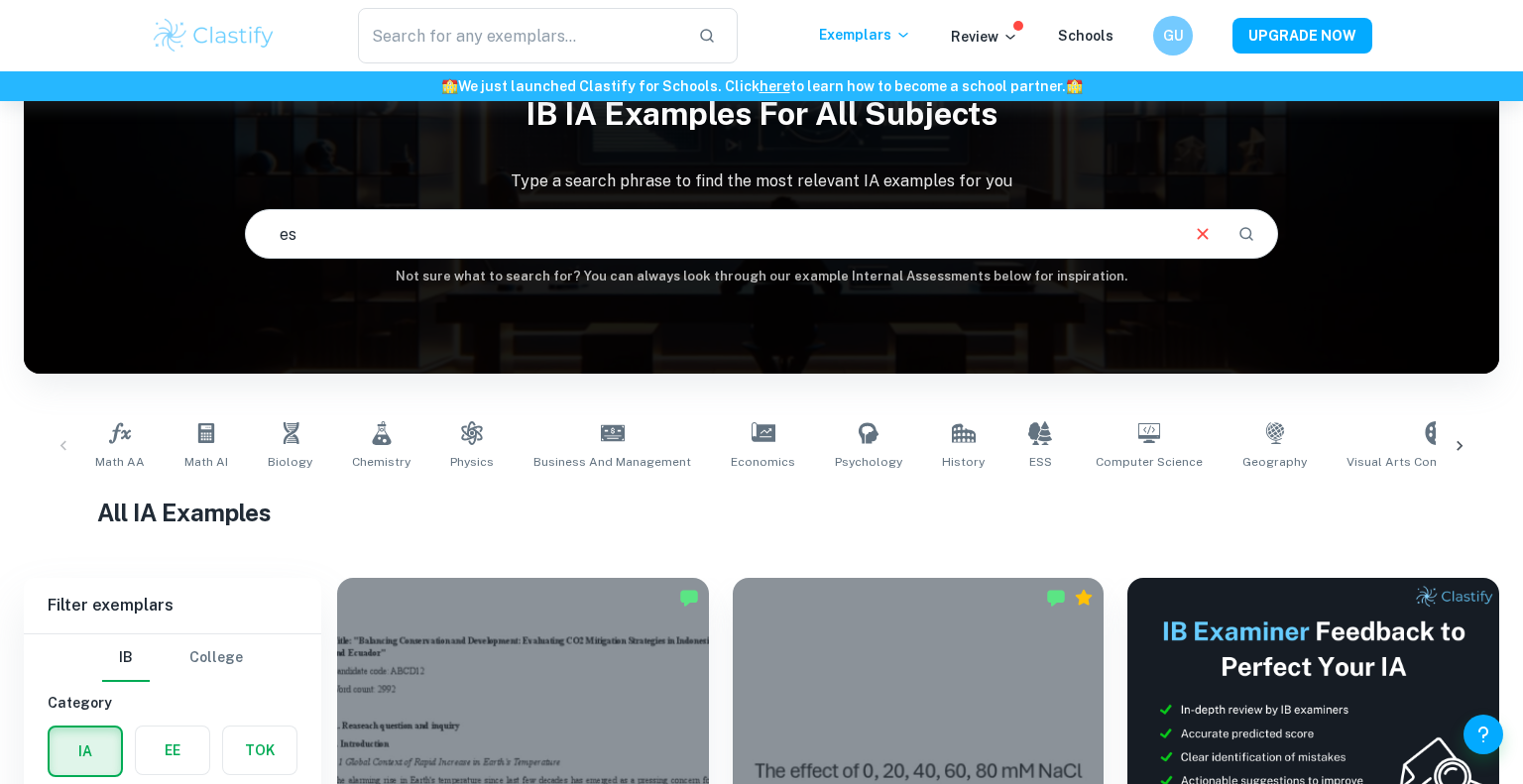 type on "ess" 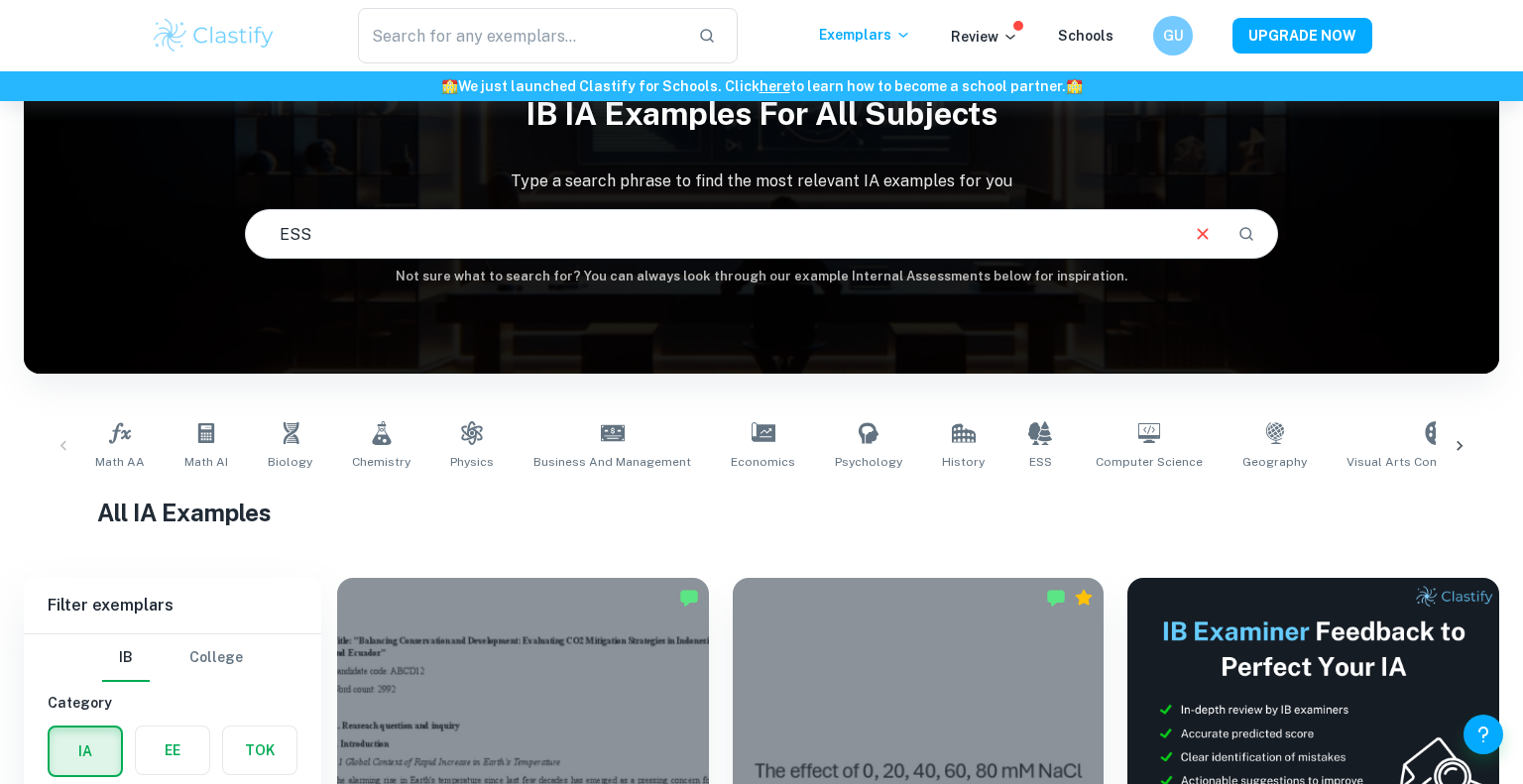 type on "ESS" 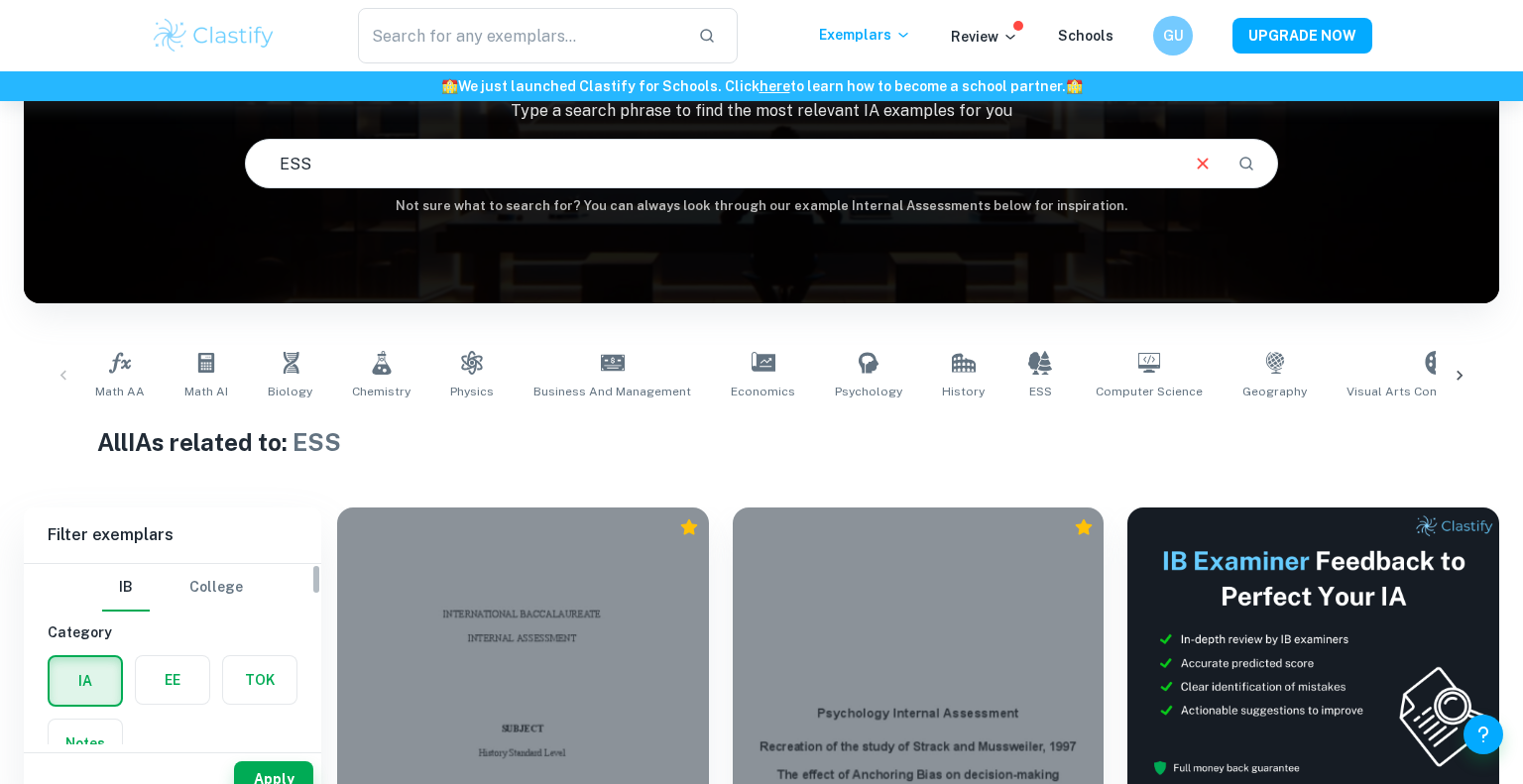 scroll, scrollTop: 181, scrollLeft: 0, axis: vertical 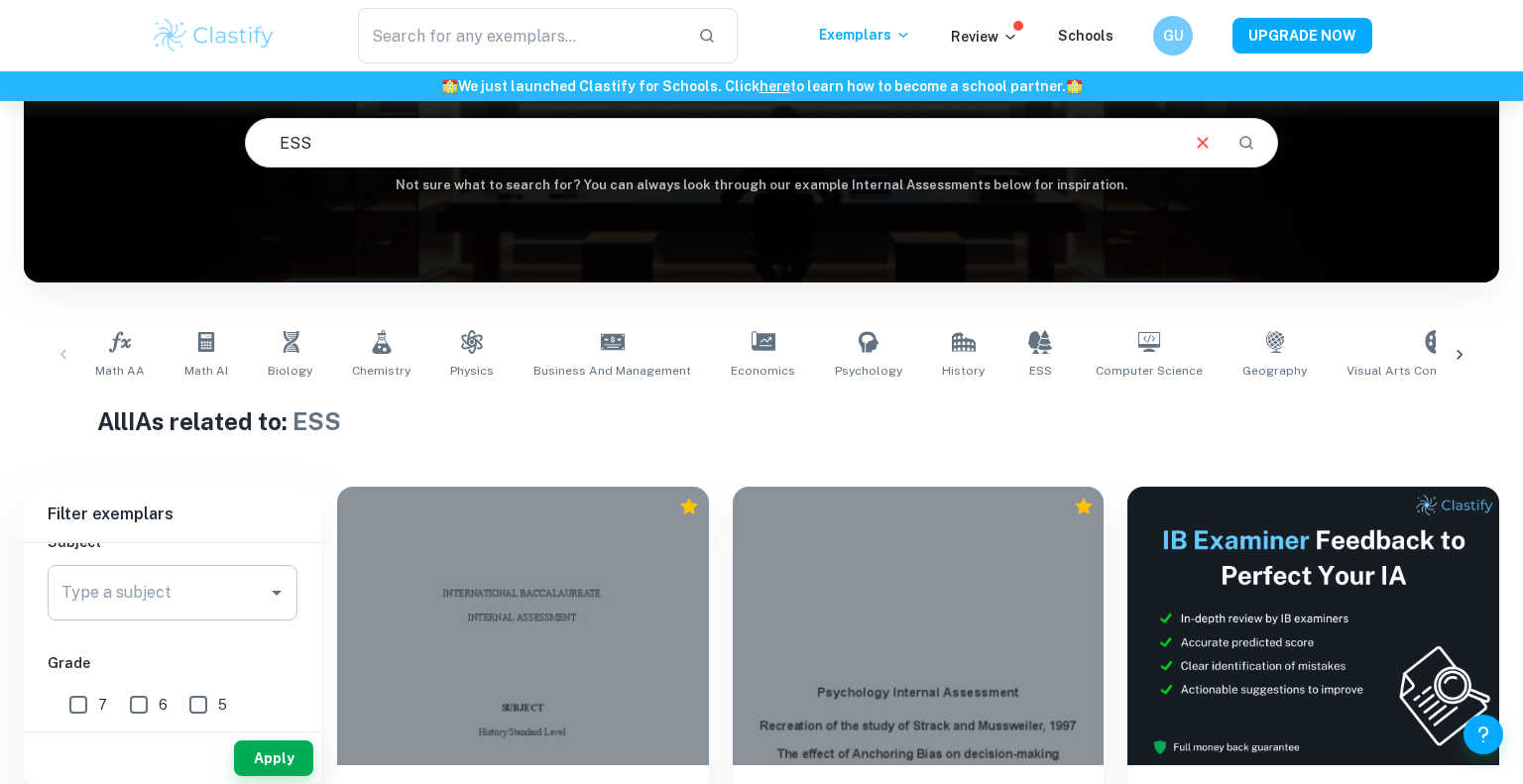 click on "Type a subject Type a subject" at bounding box center (173, 593) 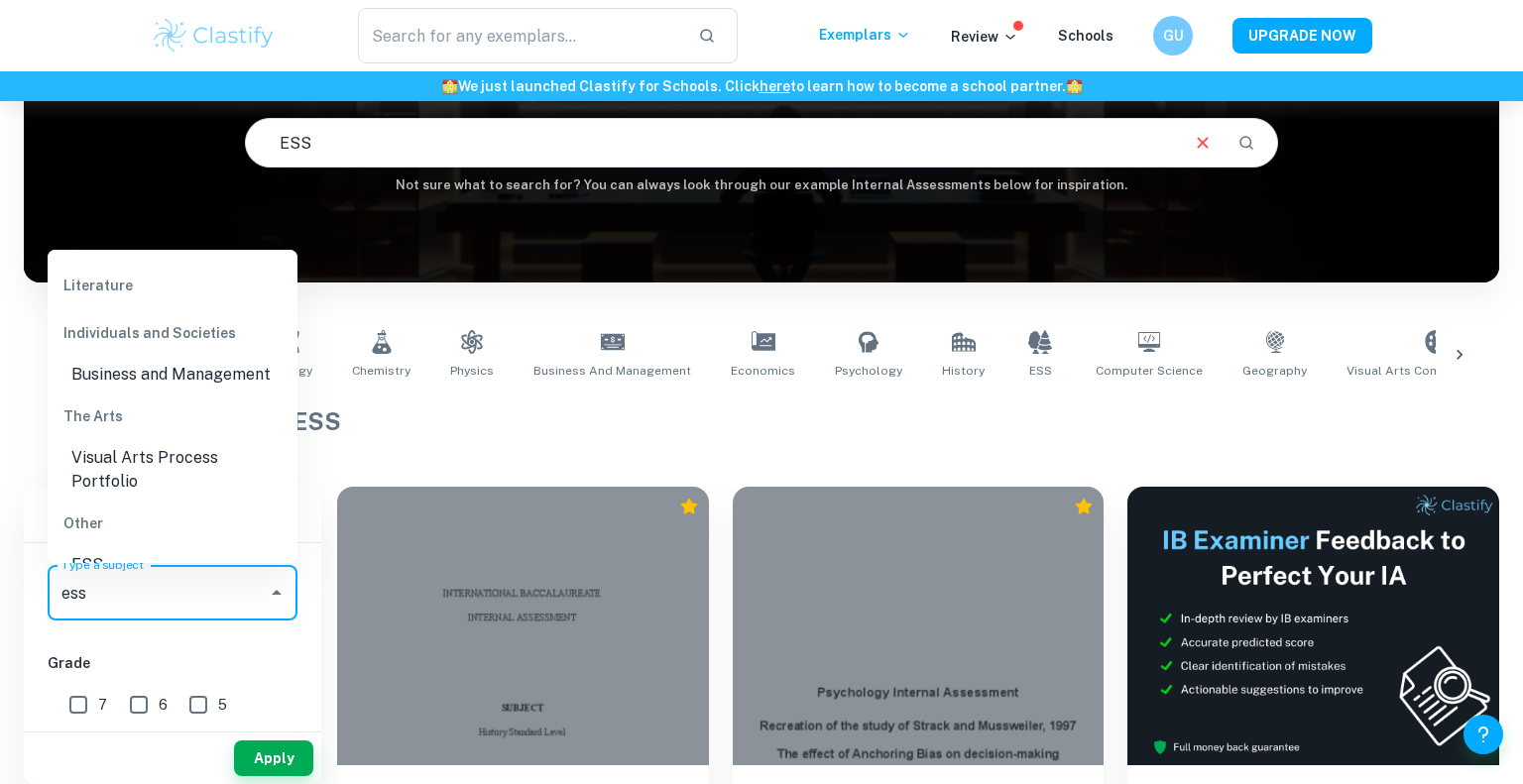 scroll, scrollTop: 142, scrollLeft: 0, axis: vertical 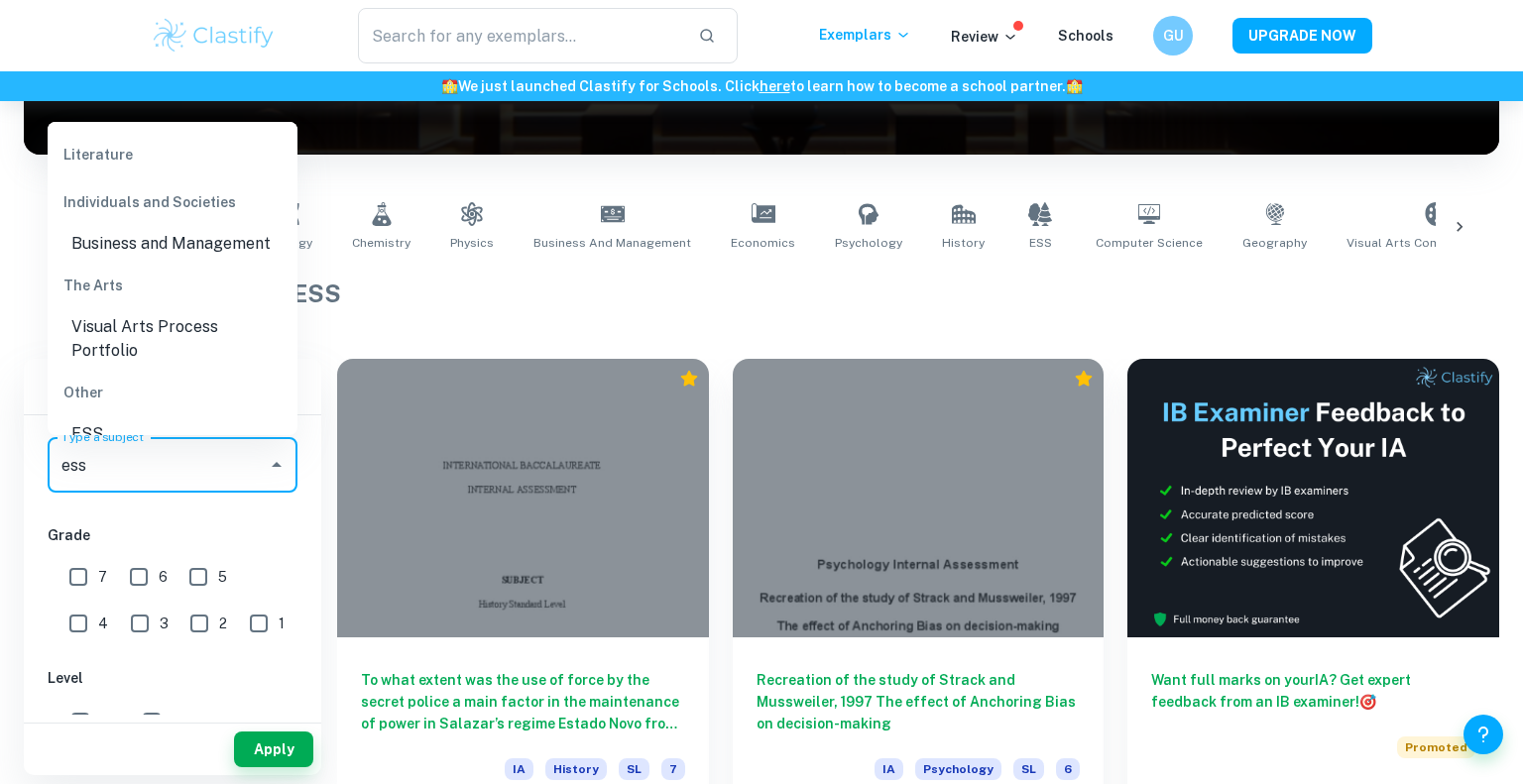 click on "ESS" at bounding box center (173, 434) 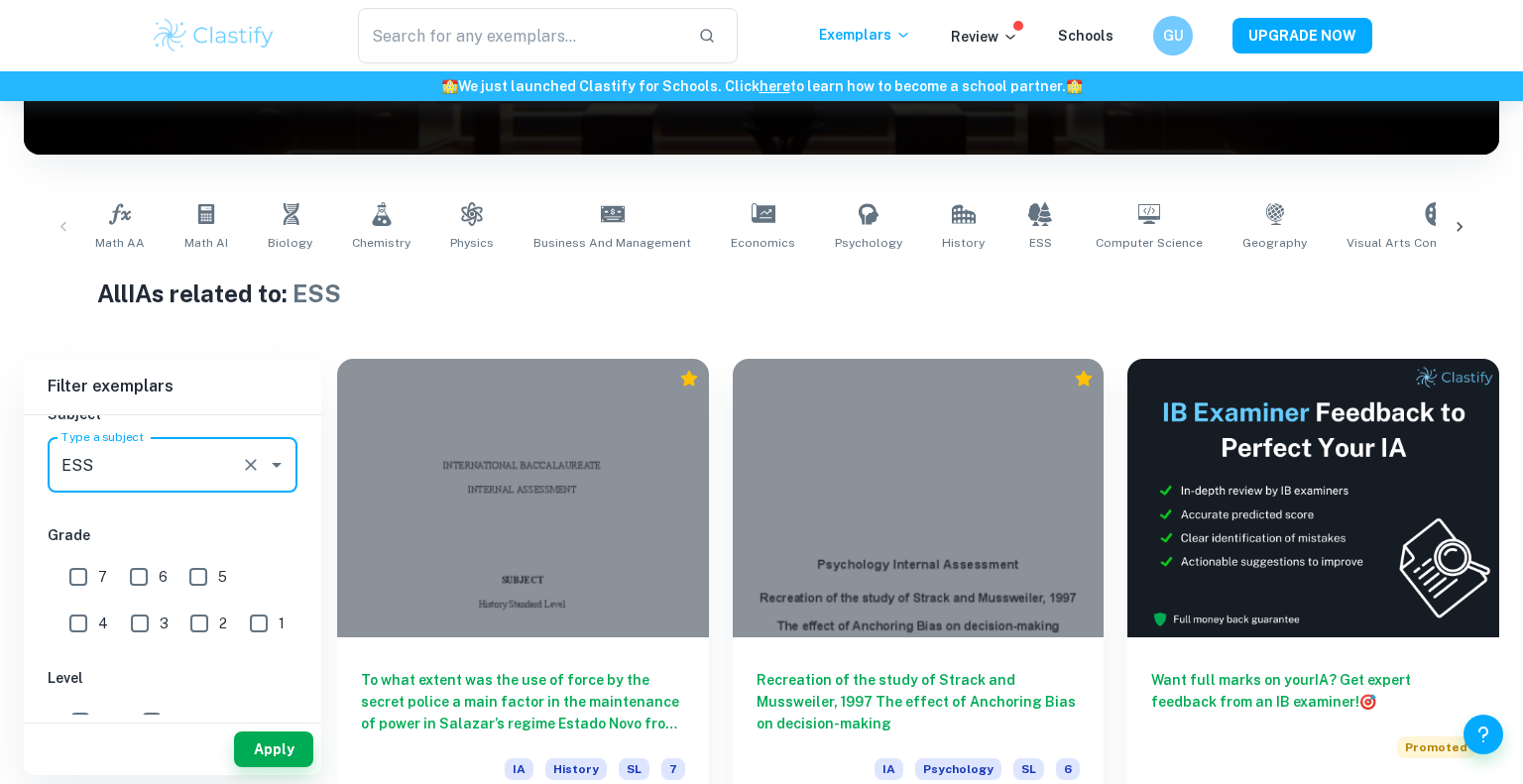 type on "ESS" 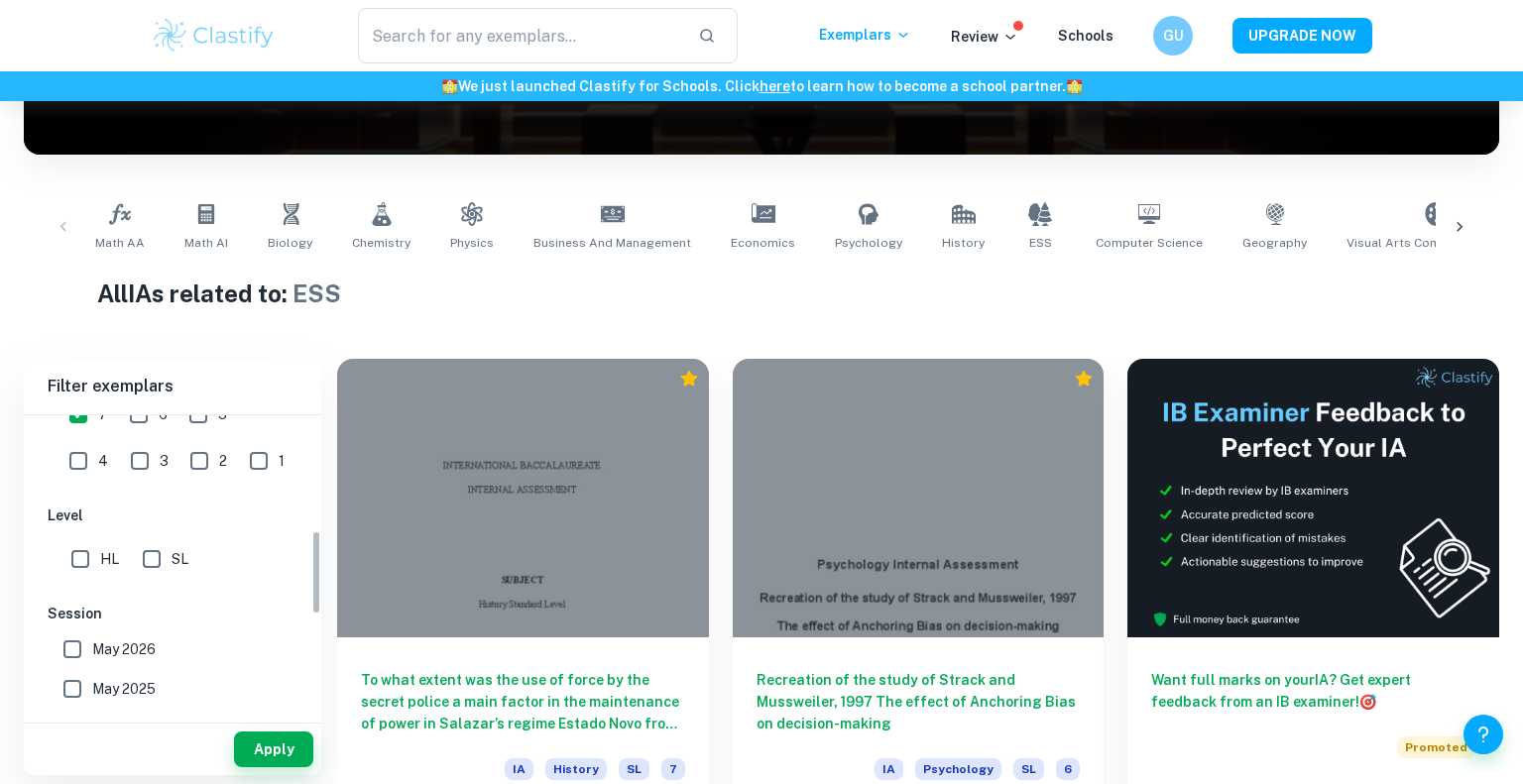 scroll, scrollTop: 403, scrollLeft: 0, axis: vertical 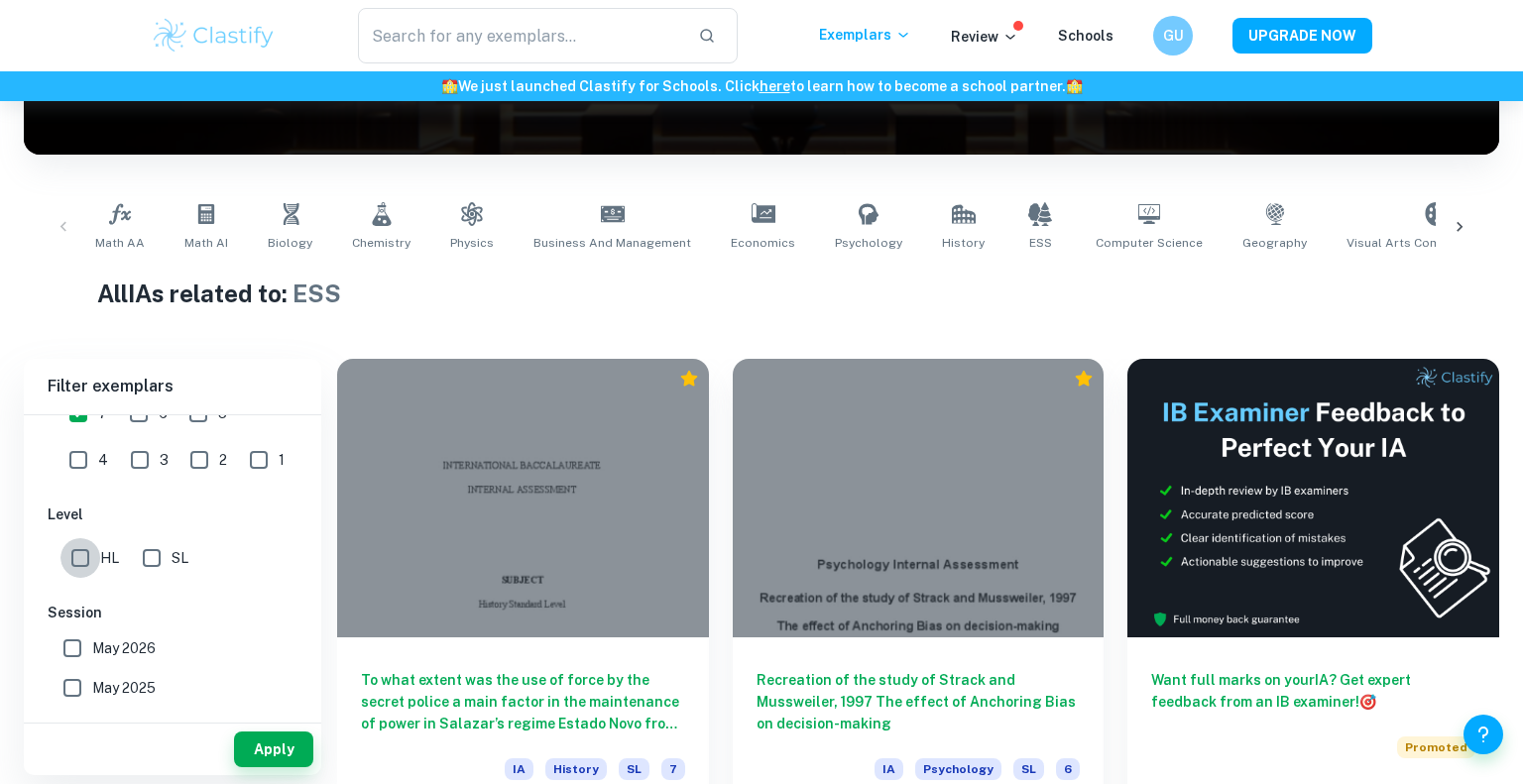 click on "HL" at bounding box center (80, 558) 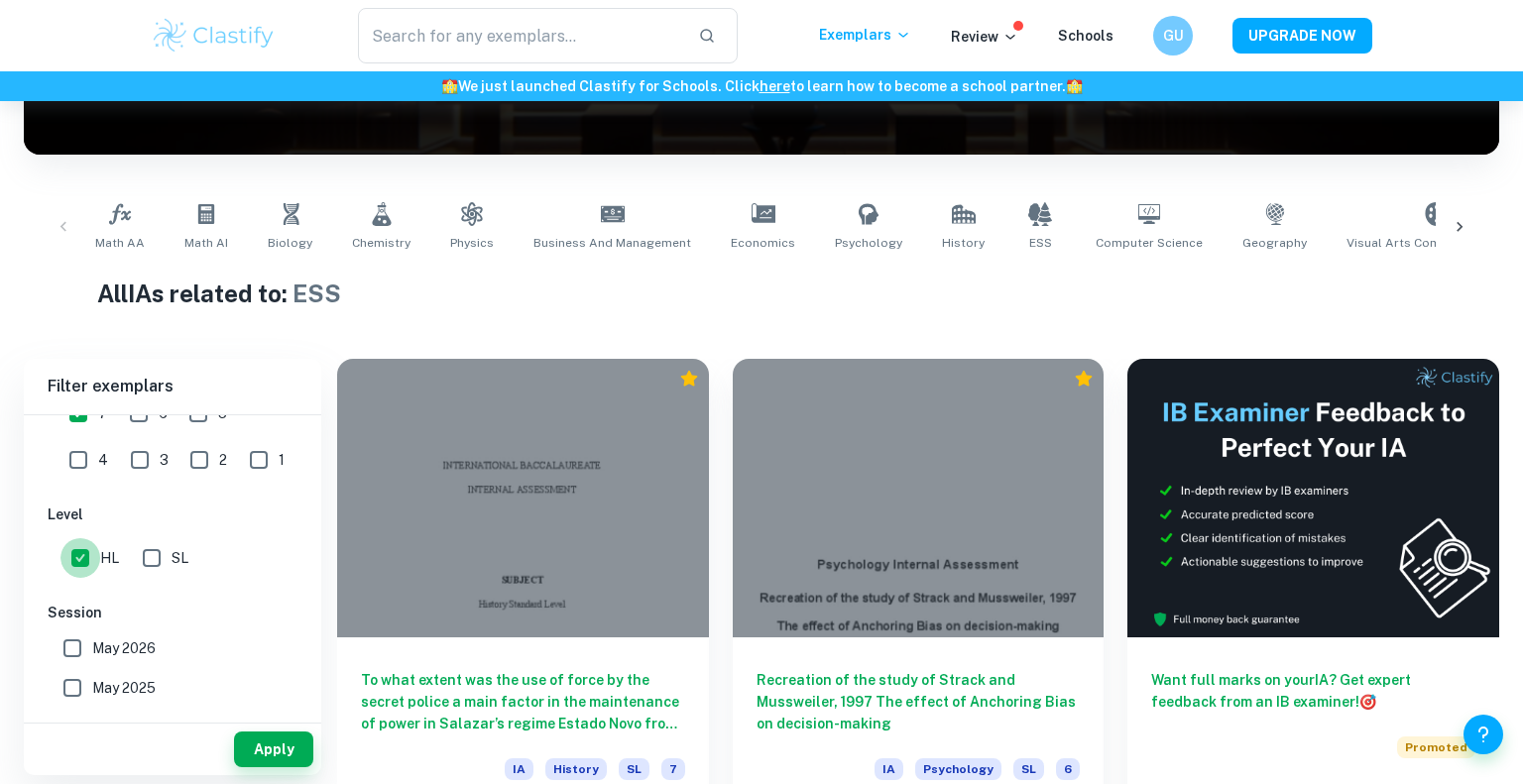 click on "HL" at bounding box center [80, 558] 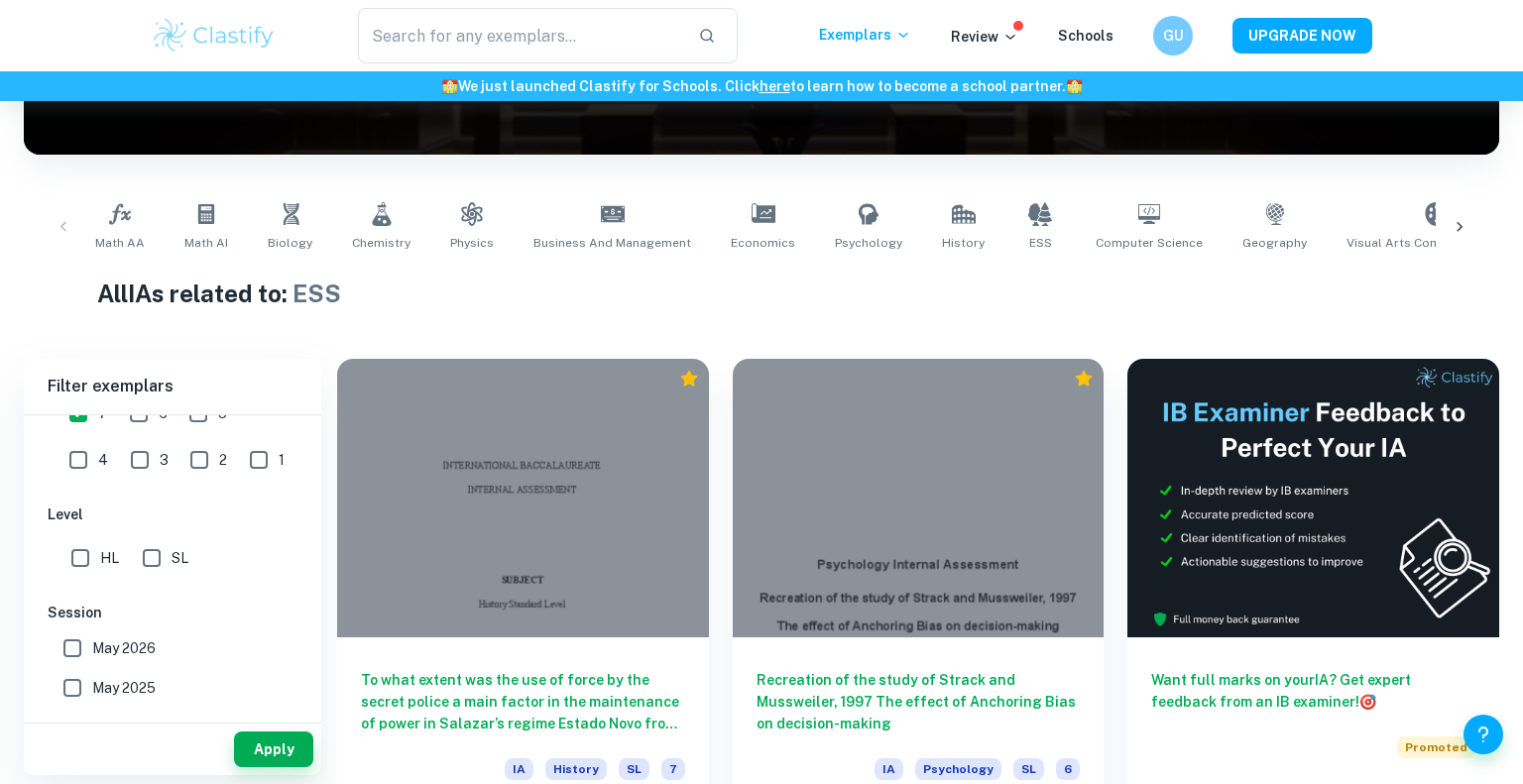click on "SL" at bounding box center (152, 558) 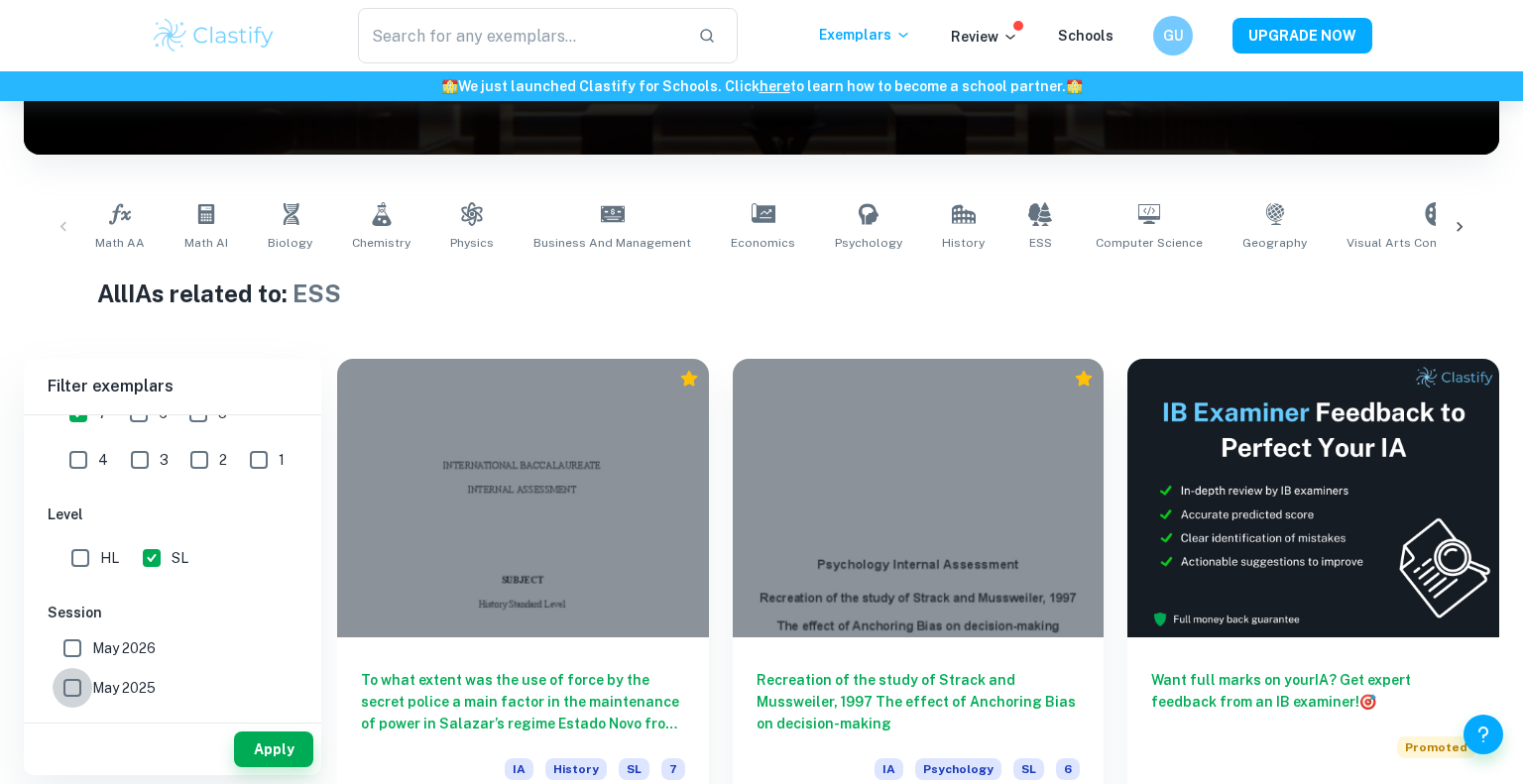 click on "May 2025" at bounding box center [72, 688] 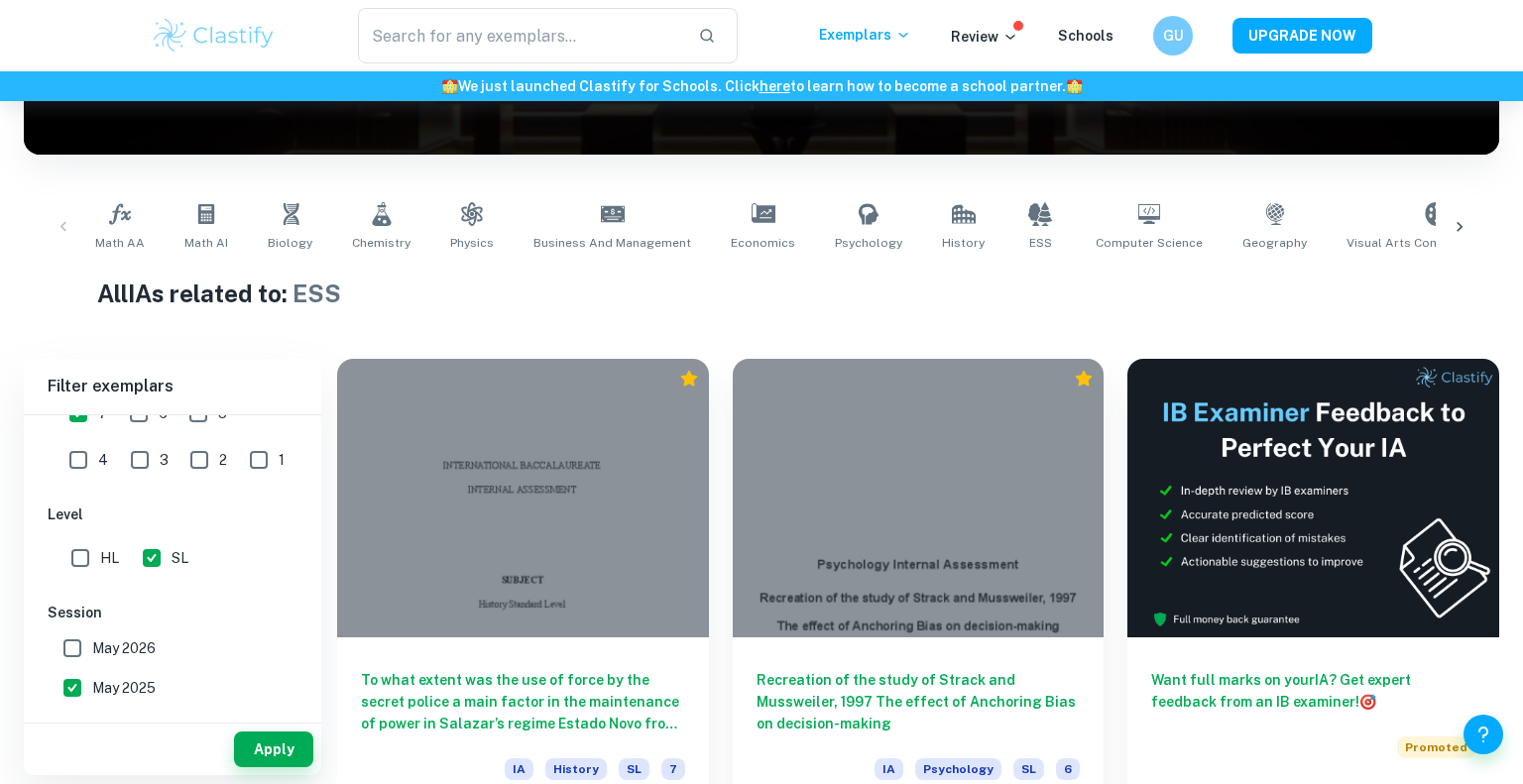 click on "May 2025" at bounding box center (72, 688) 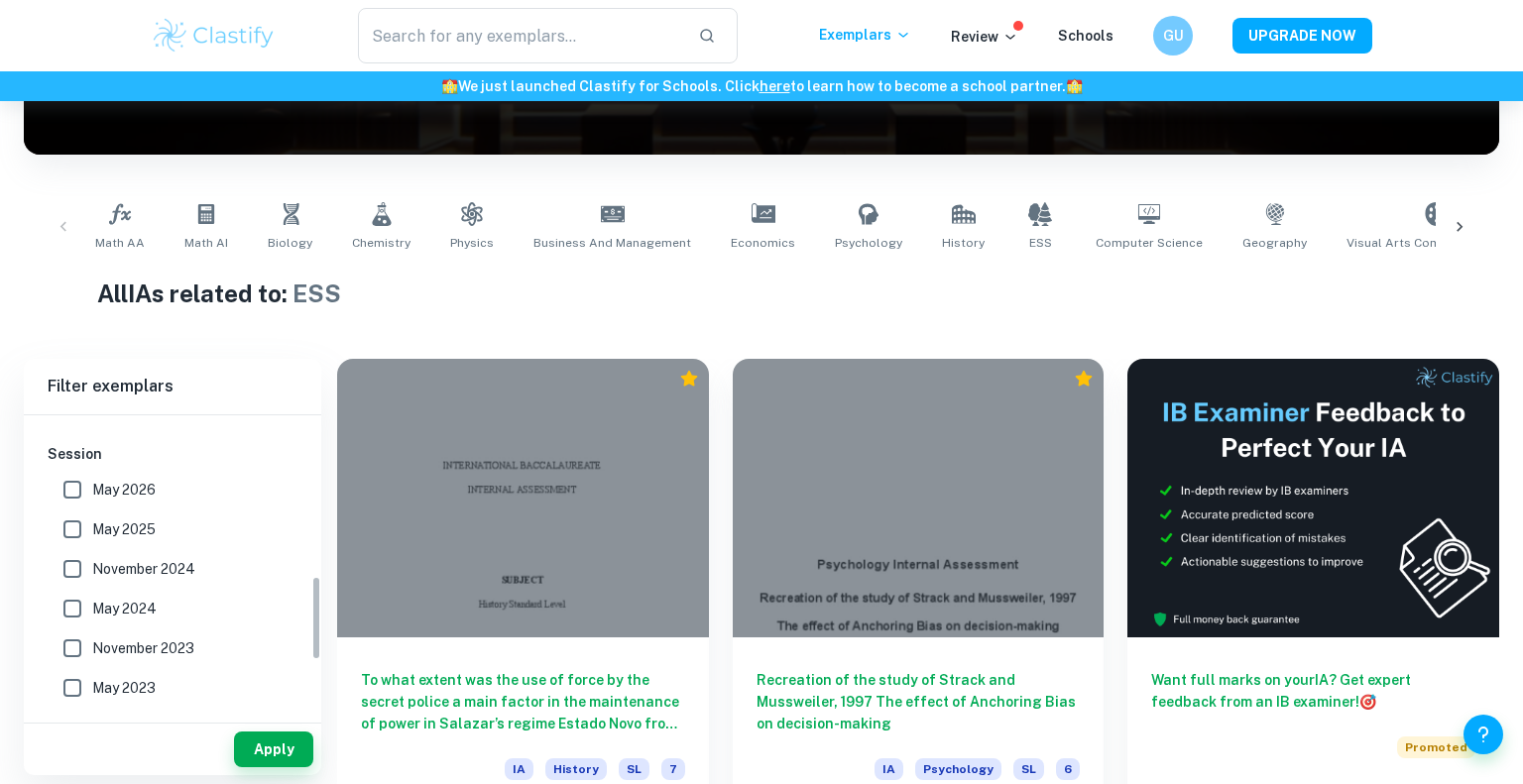 scroll, scrollTop: 569, scrollLeft: 0, axis: vertical 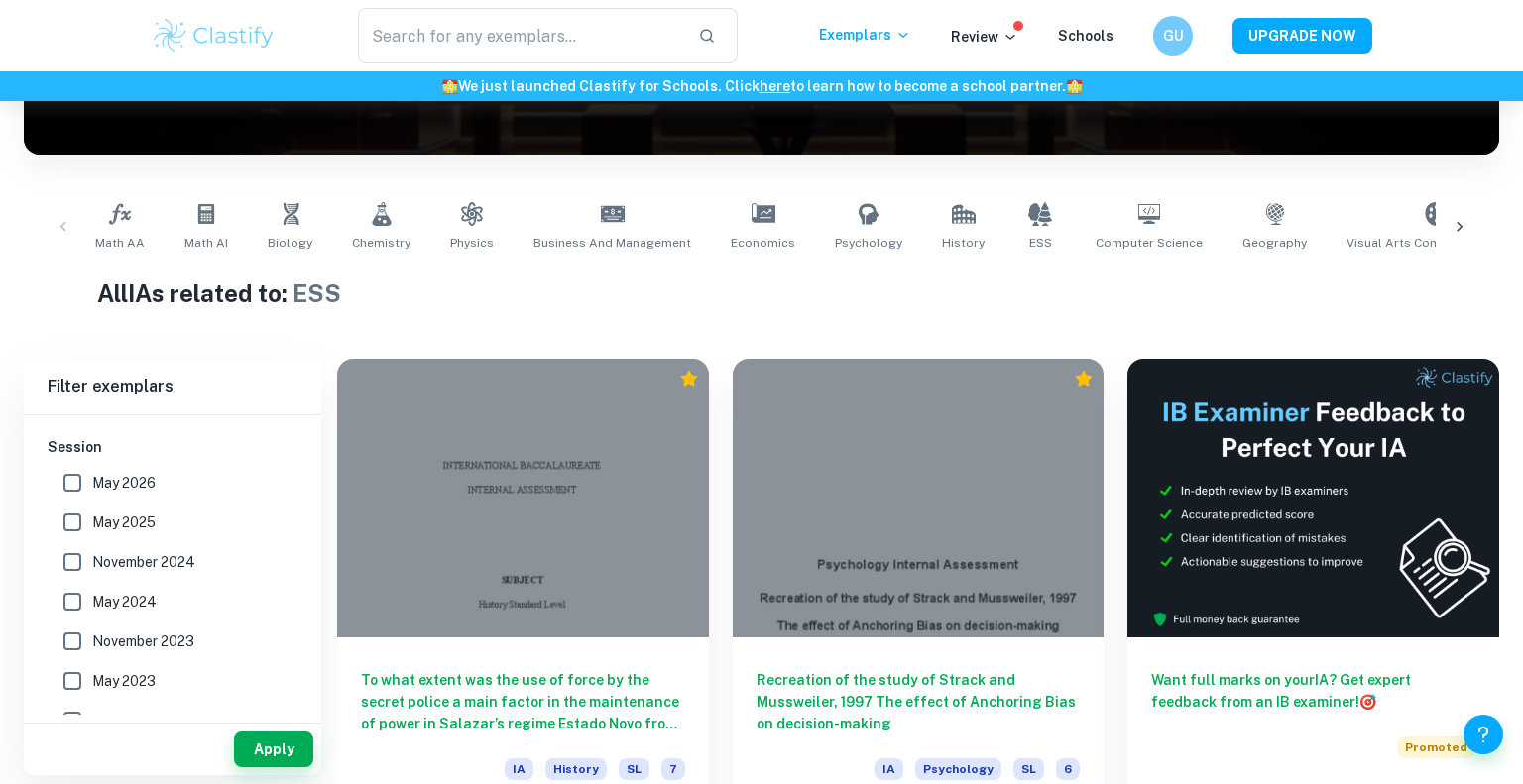 click on "May 2024" at bounding box center (72, 602) 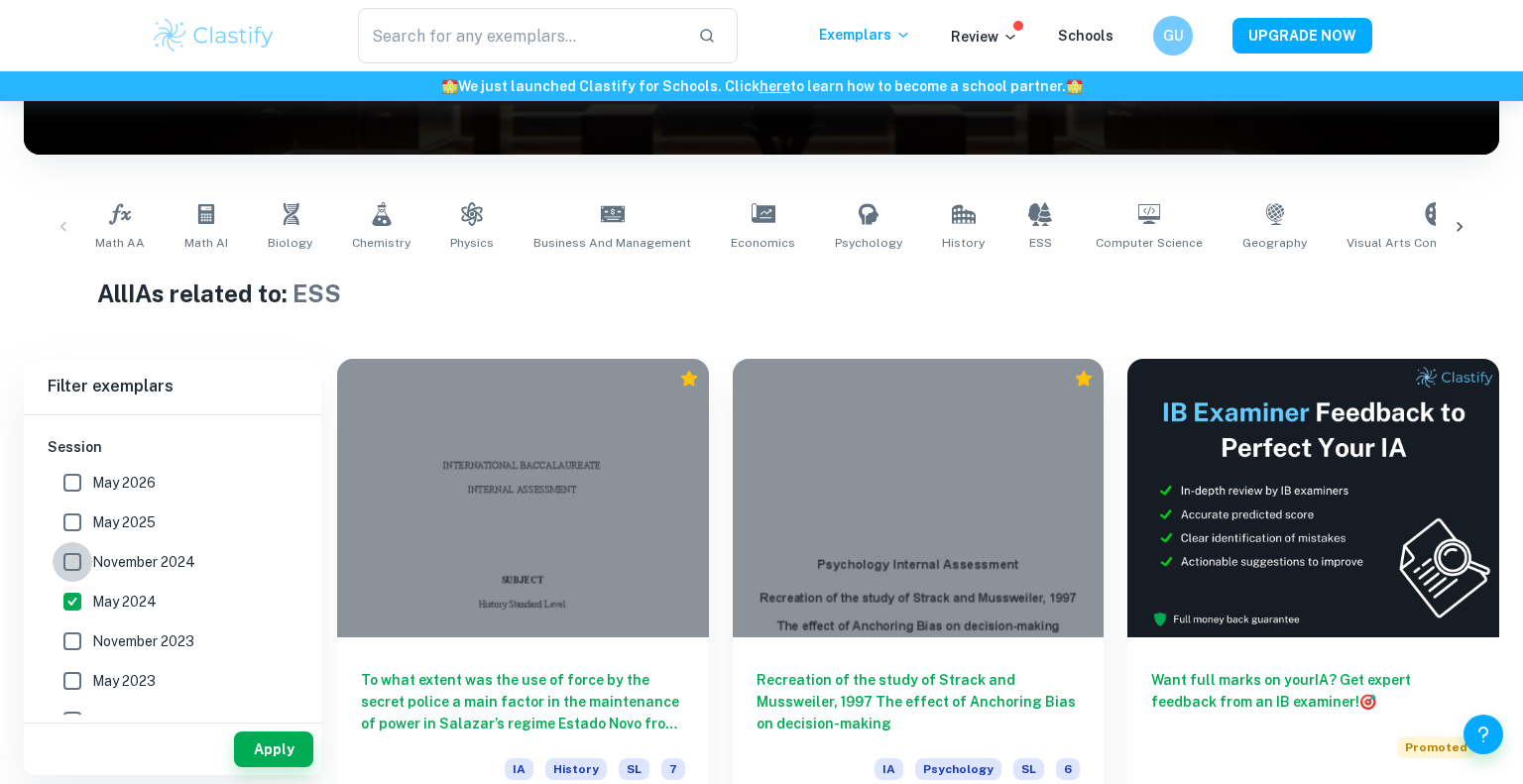 click on "November 2024" at bounding box center (72, 562) 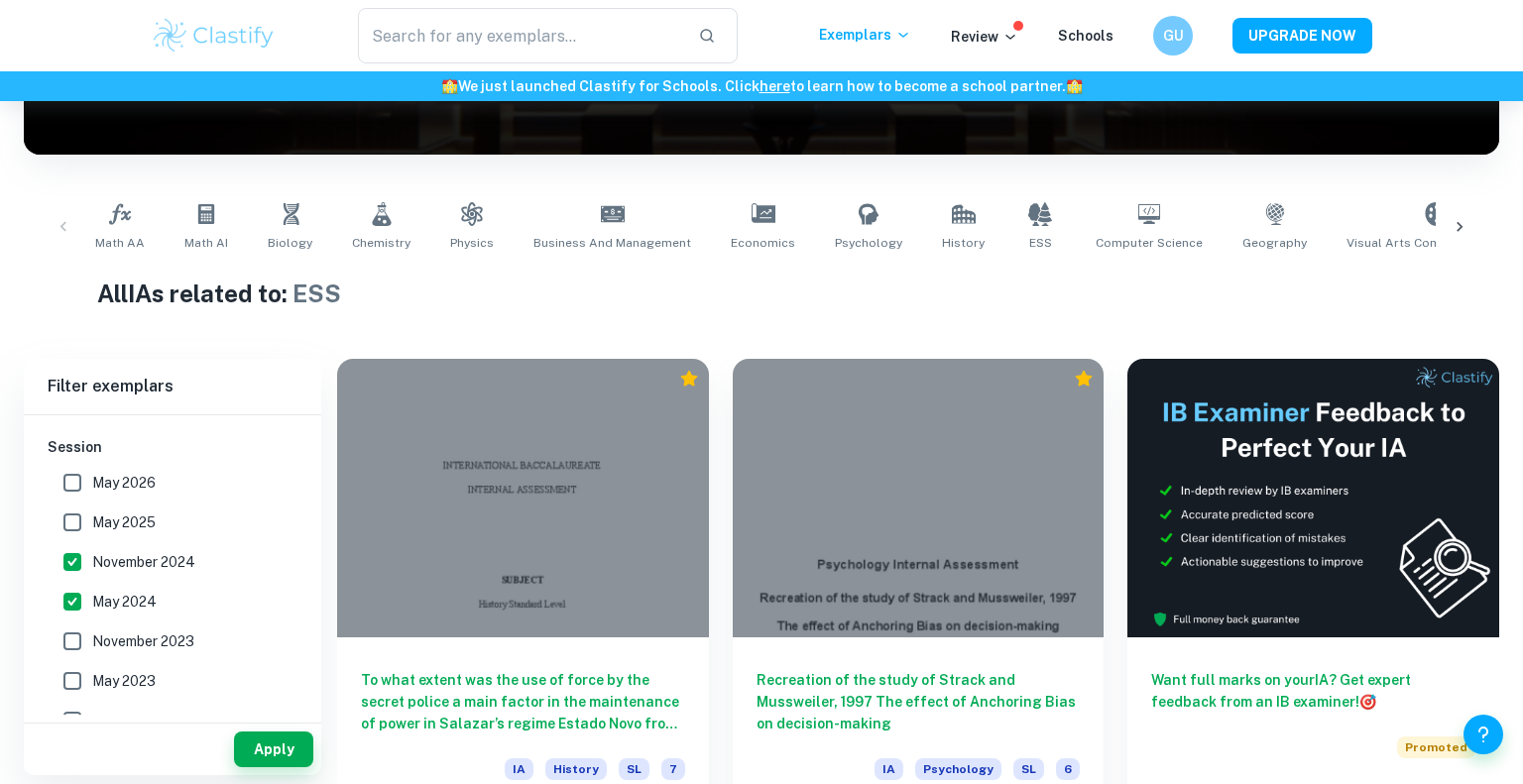 click on "May 2025" at bounding box center (72, 522) 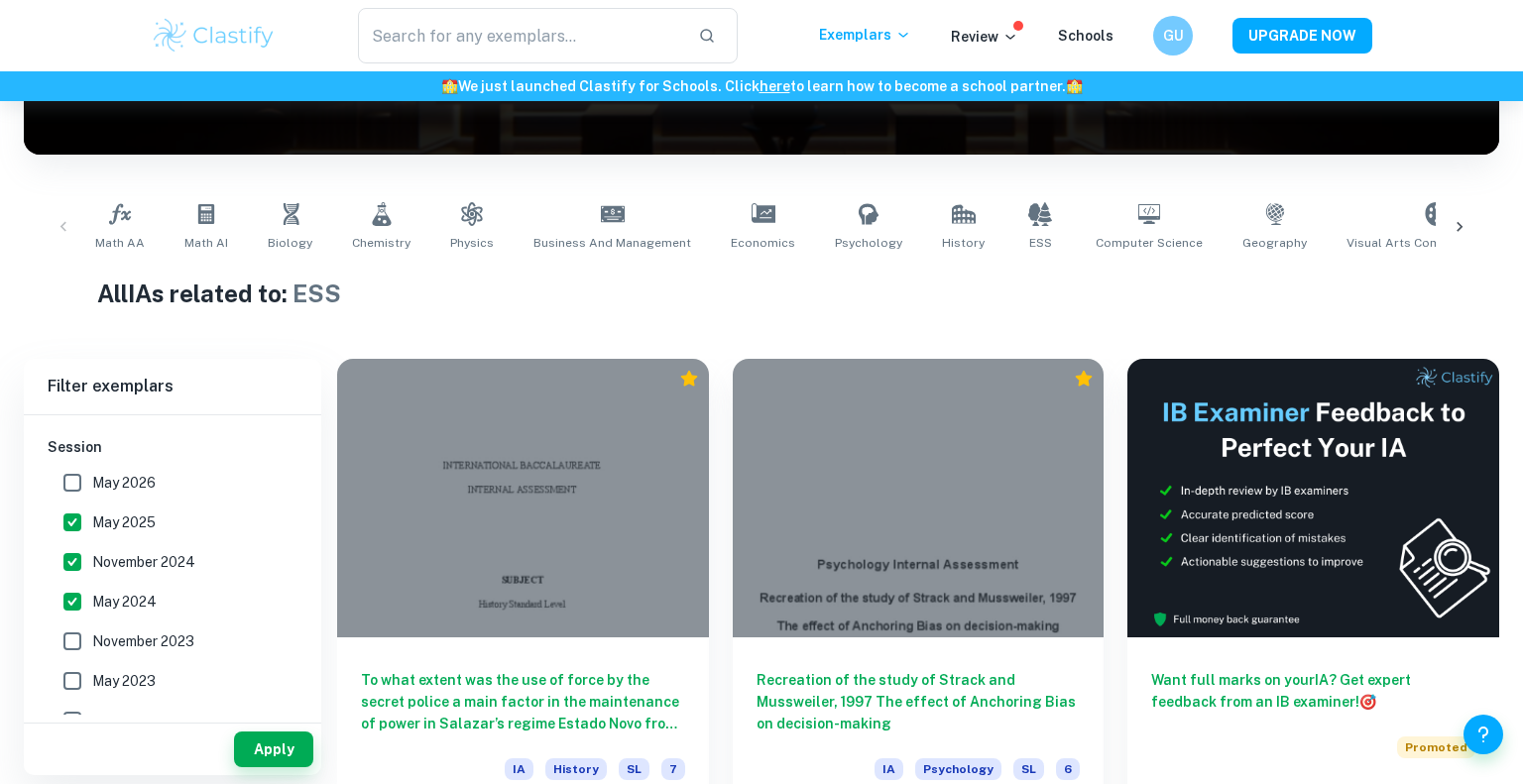 click on "IB ESS IA examples: ESS | Clastify" at bounding box center (173, 373) 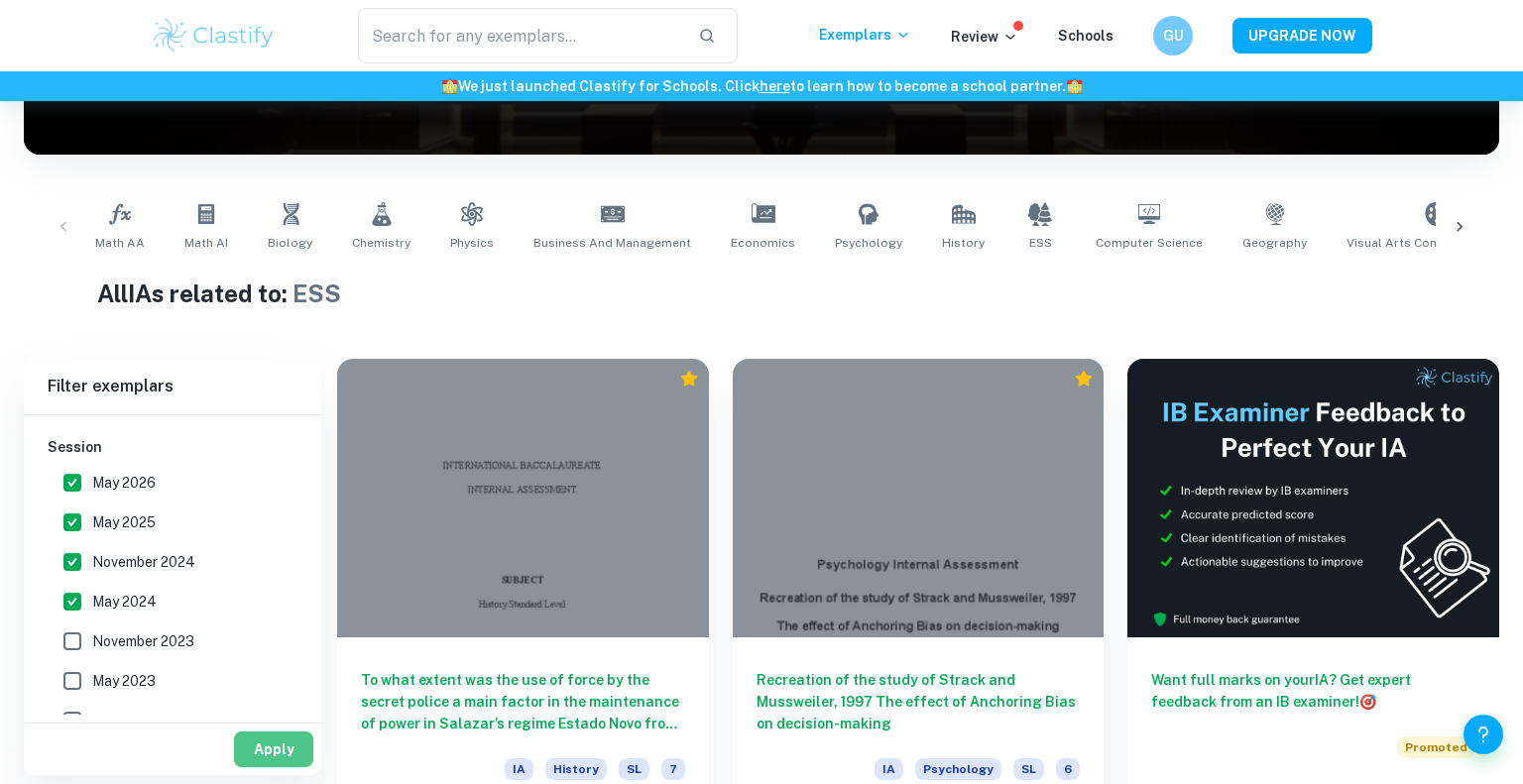click on "Apply" at bounding box center (274, 749) 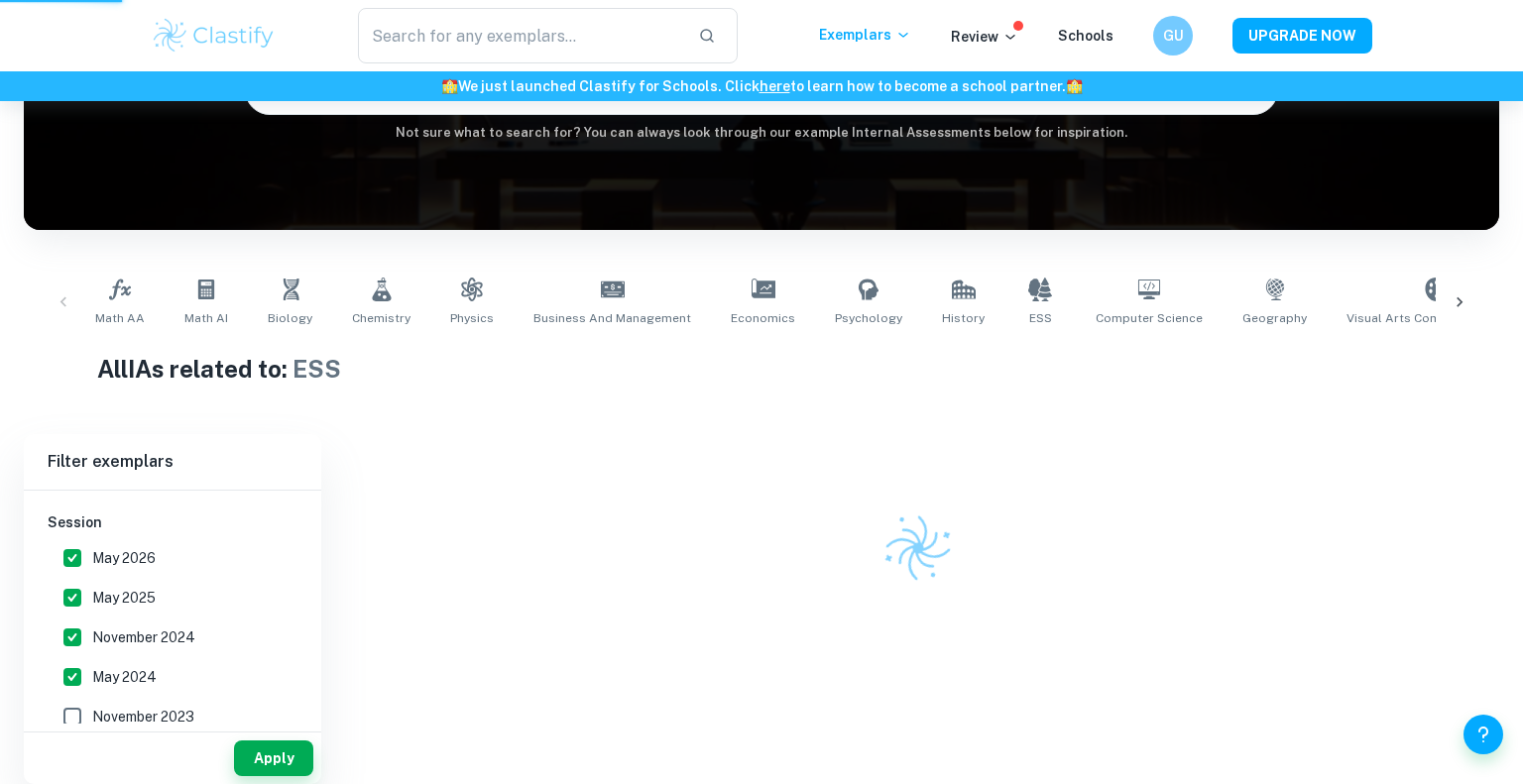 scroll, scrollTop: 181, scrollLeft: 0, axis: vertical 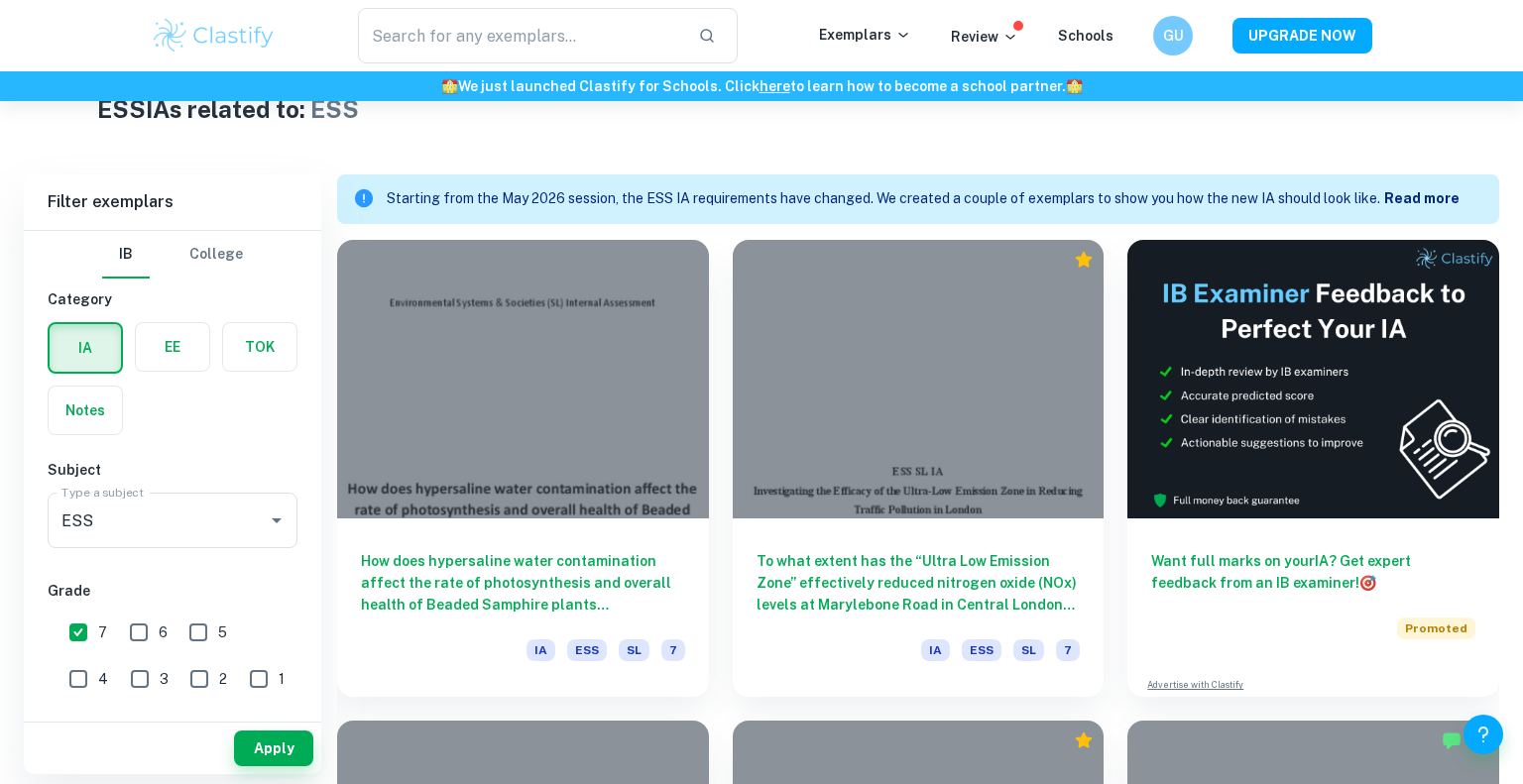 click on "Read more" at bounding box center [1422, 198] 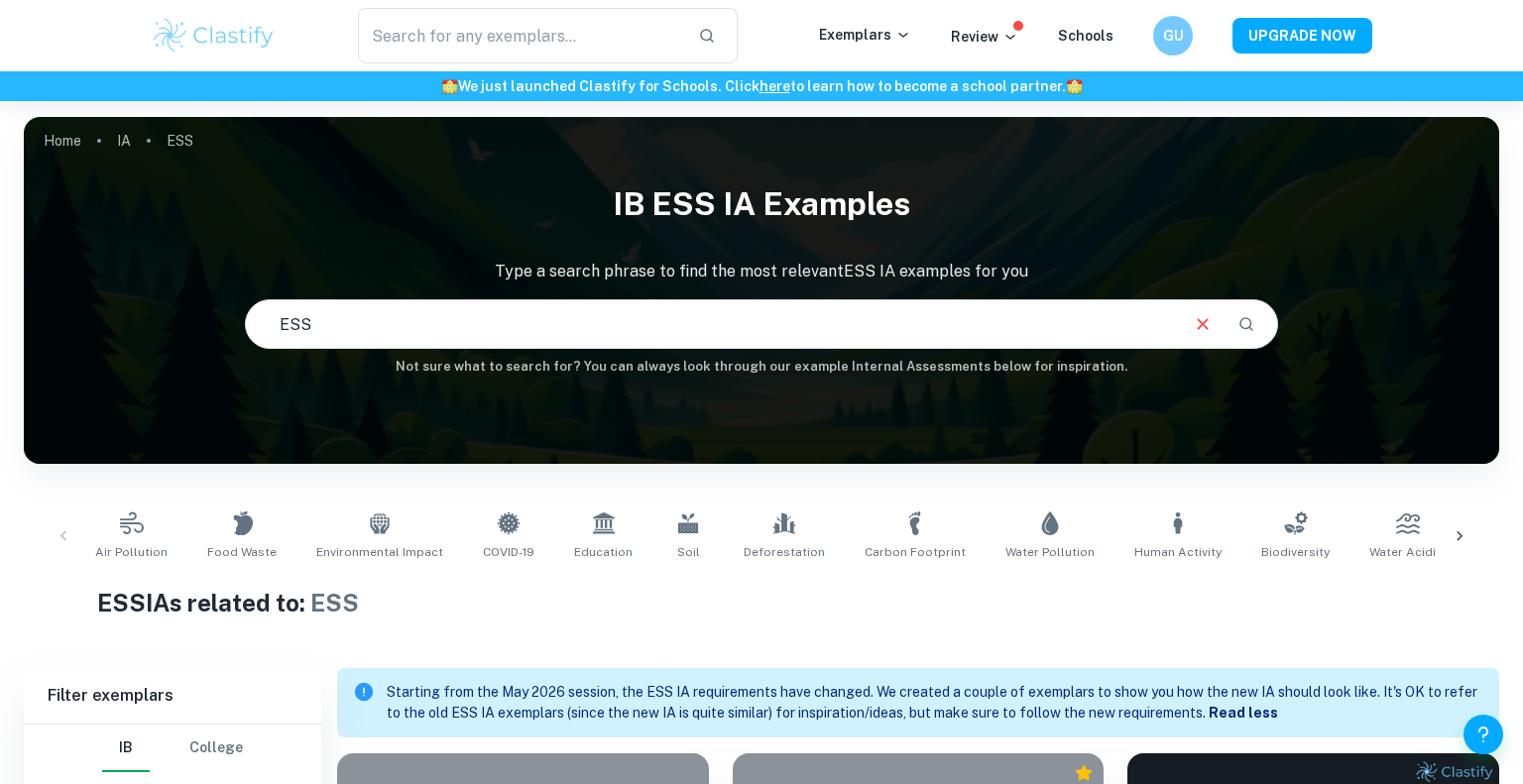 scroll, scrollTop: 482, scrollLeft: 0, axis: vertical 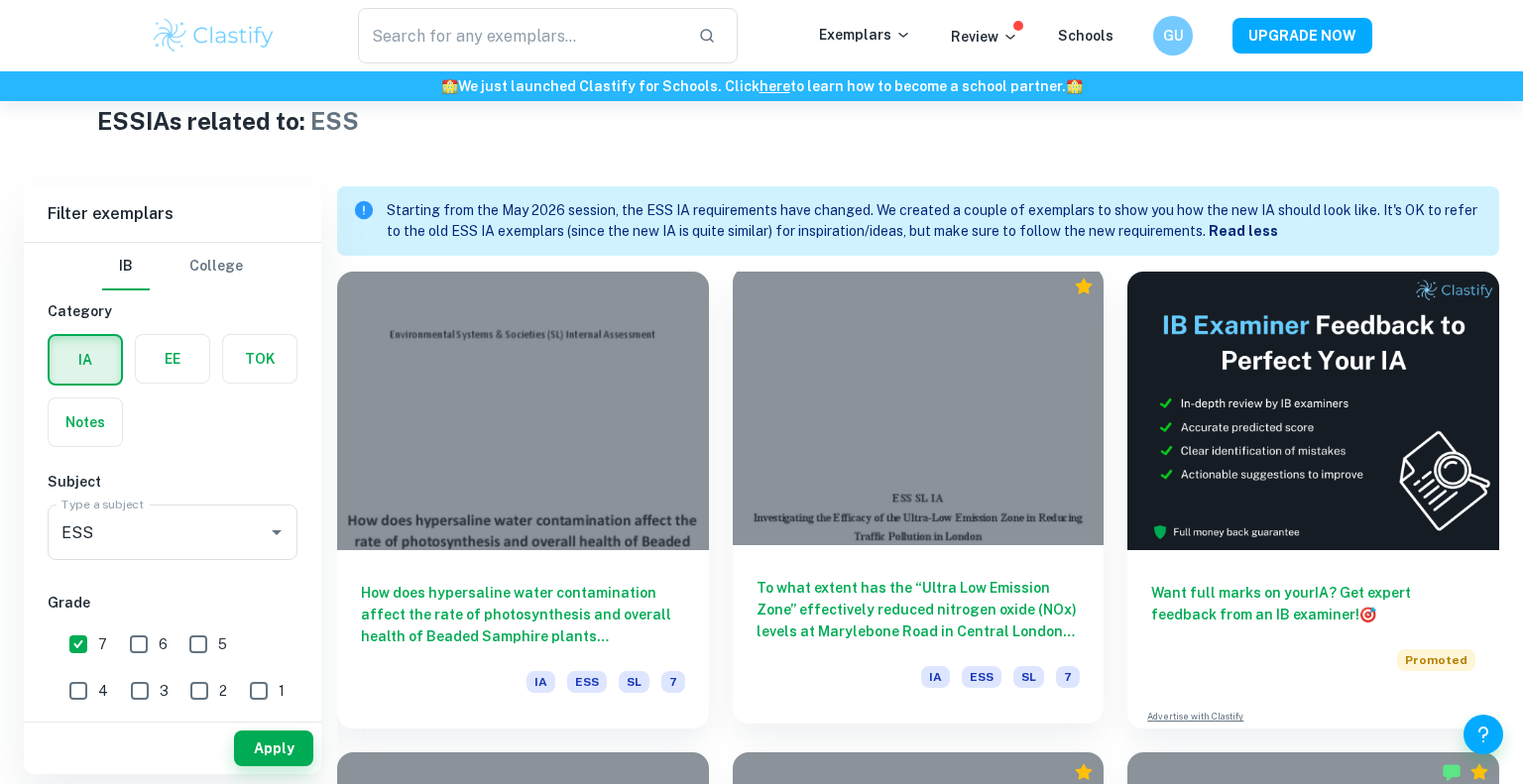 click on "To what extent has the “Ultra Low Emission Zone” effectively reduced nitrogen oxide (NOx) levels at Marylebone Road in Central London from April 2019 to December 2022?" at bounding box center [918, 610] 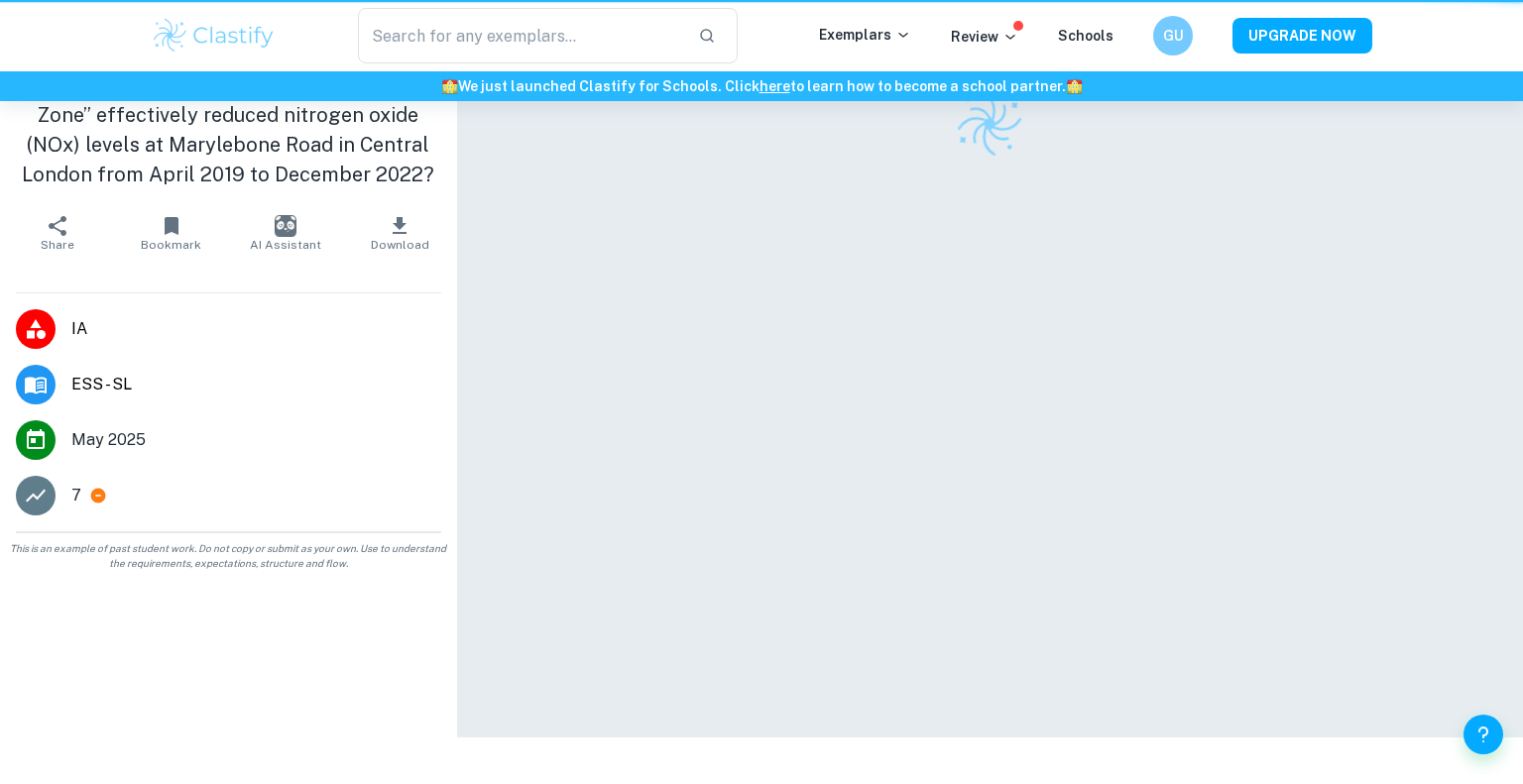 scroll, scrollTop: 0, scrollLeft: 0, axis: both 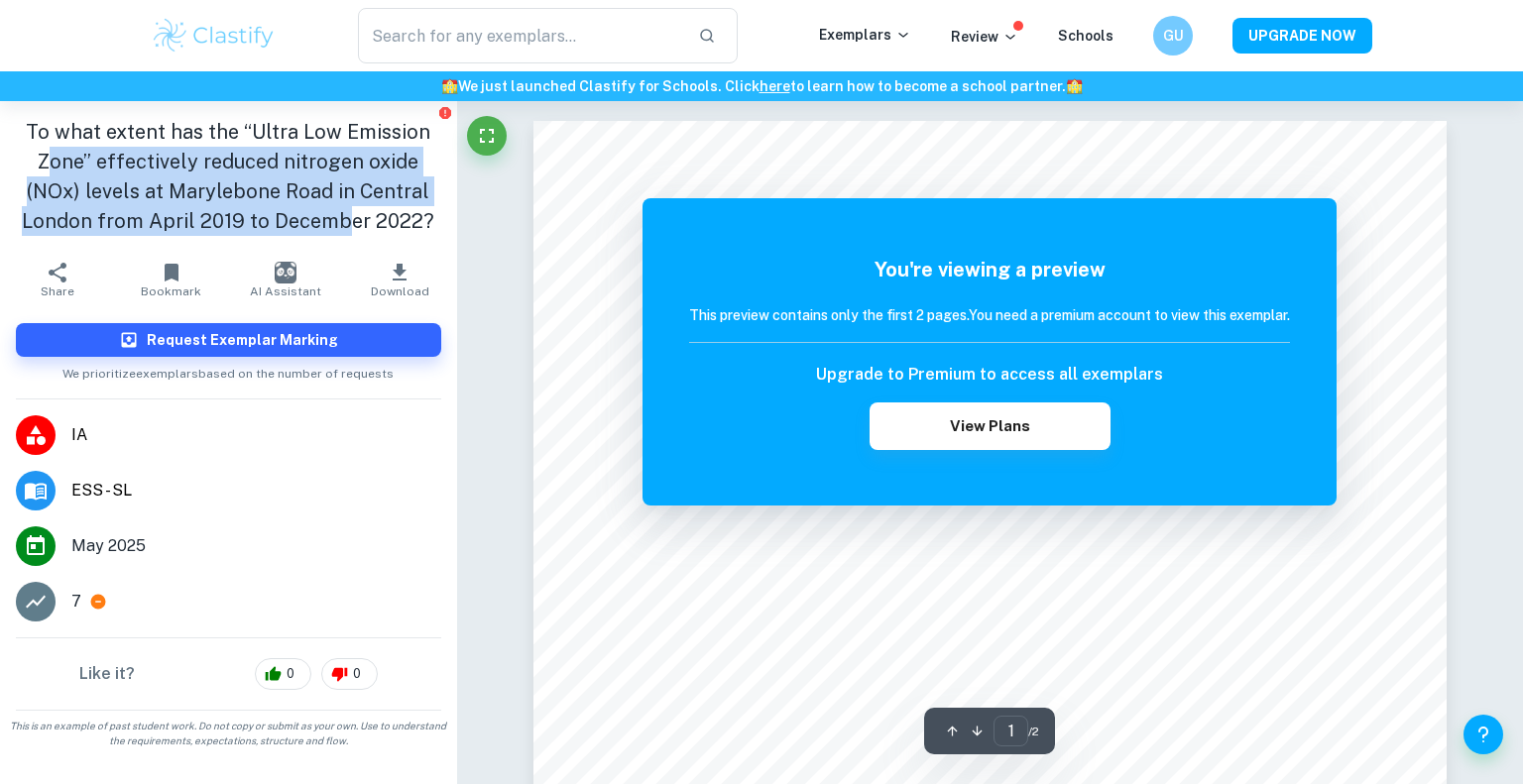 drag, startPoint x: 53, startPoint y: 160, endPoint x: 350, endPoint y: 228, distance: 304.68508 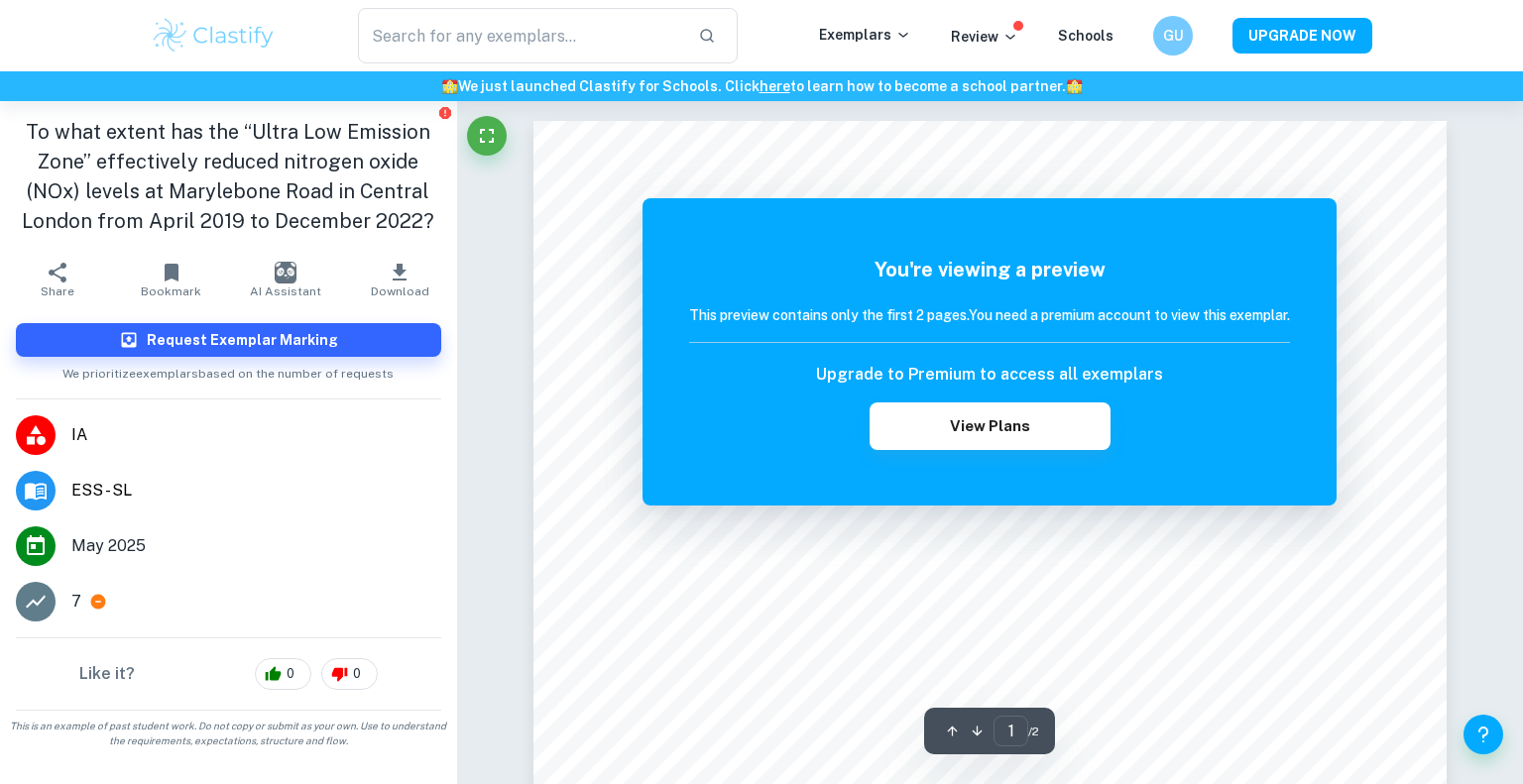 click on "You're viewing a preview This preview contains only the first 2 pages.  You need a premium account to view this exemplar. Upgrade to Premium to access all exemplars View Plans" at bounding box center (990, 352) 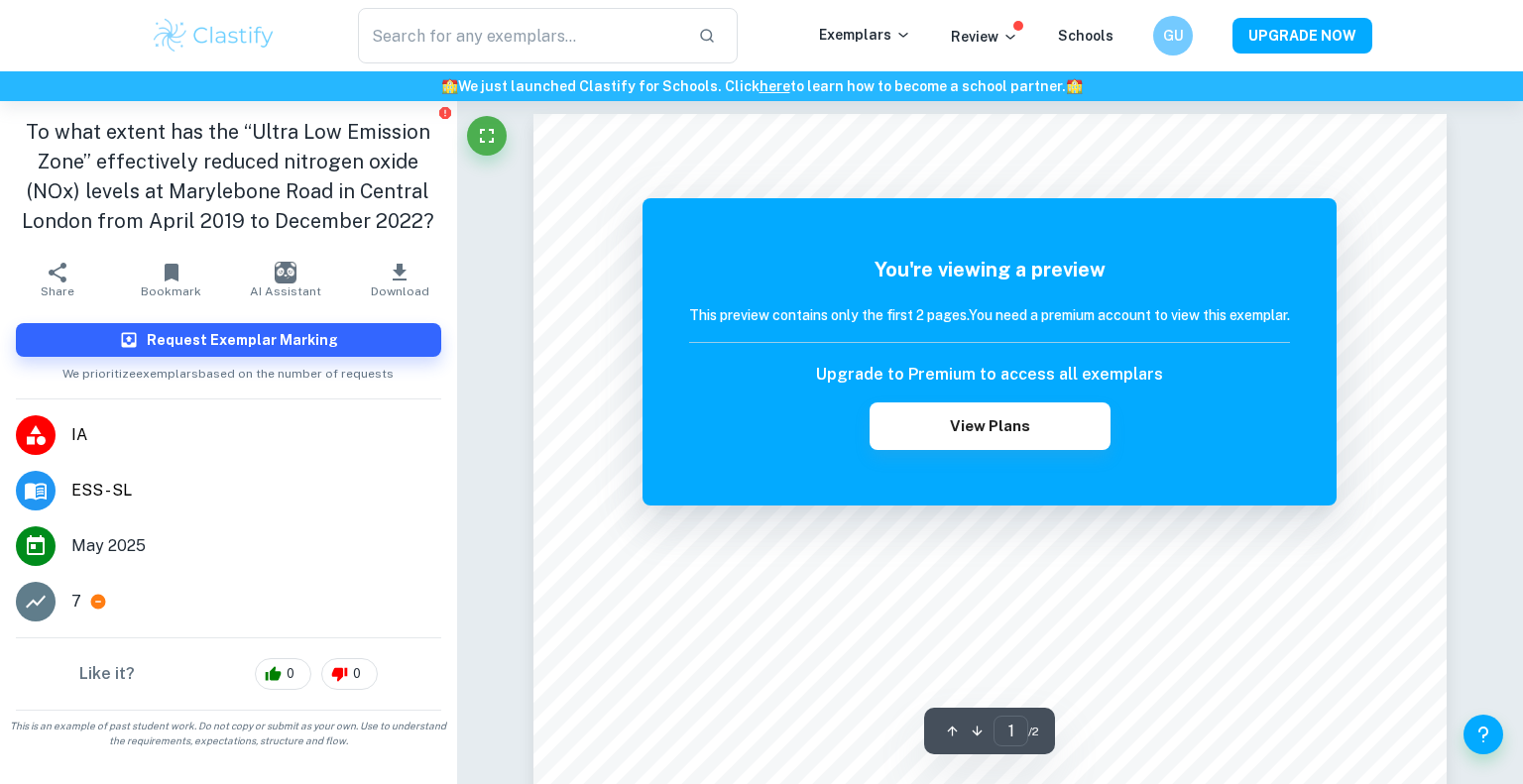scroll, scrollTop: 0, scrollLeft: 0, axis: both 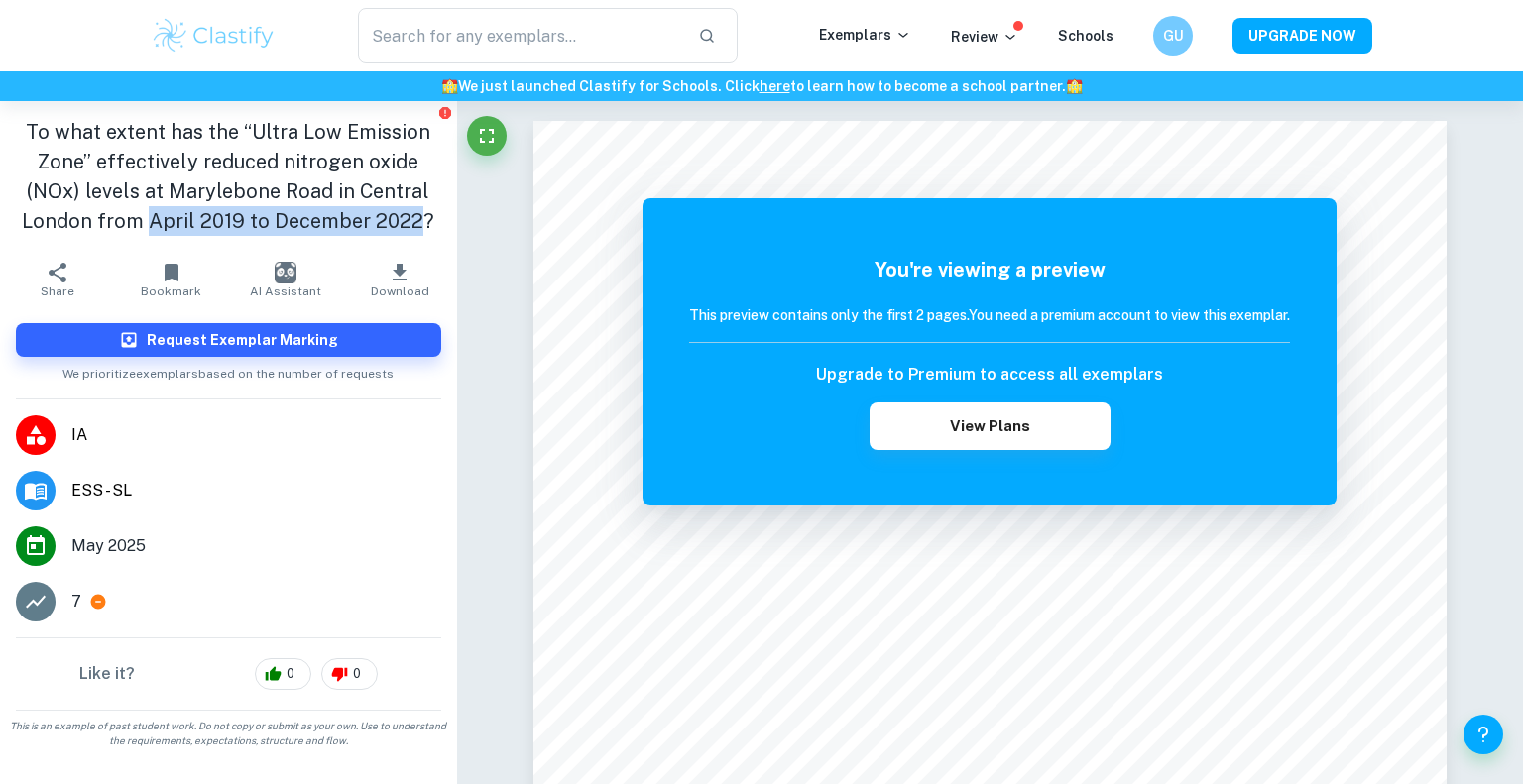 drag, startPoint x: 151, startPoint y: 228, endPoint x: 420, endPoint y: 237, distance: 269.15052 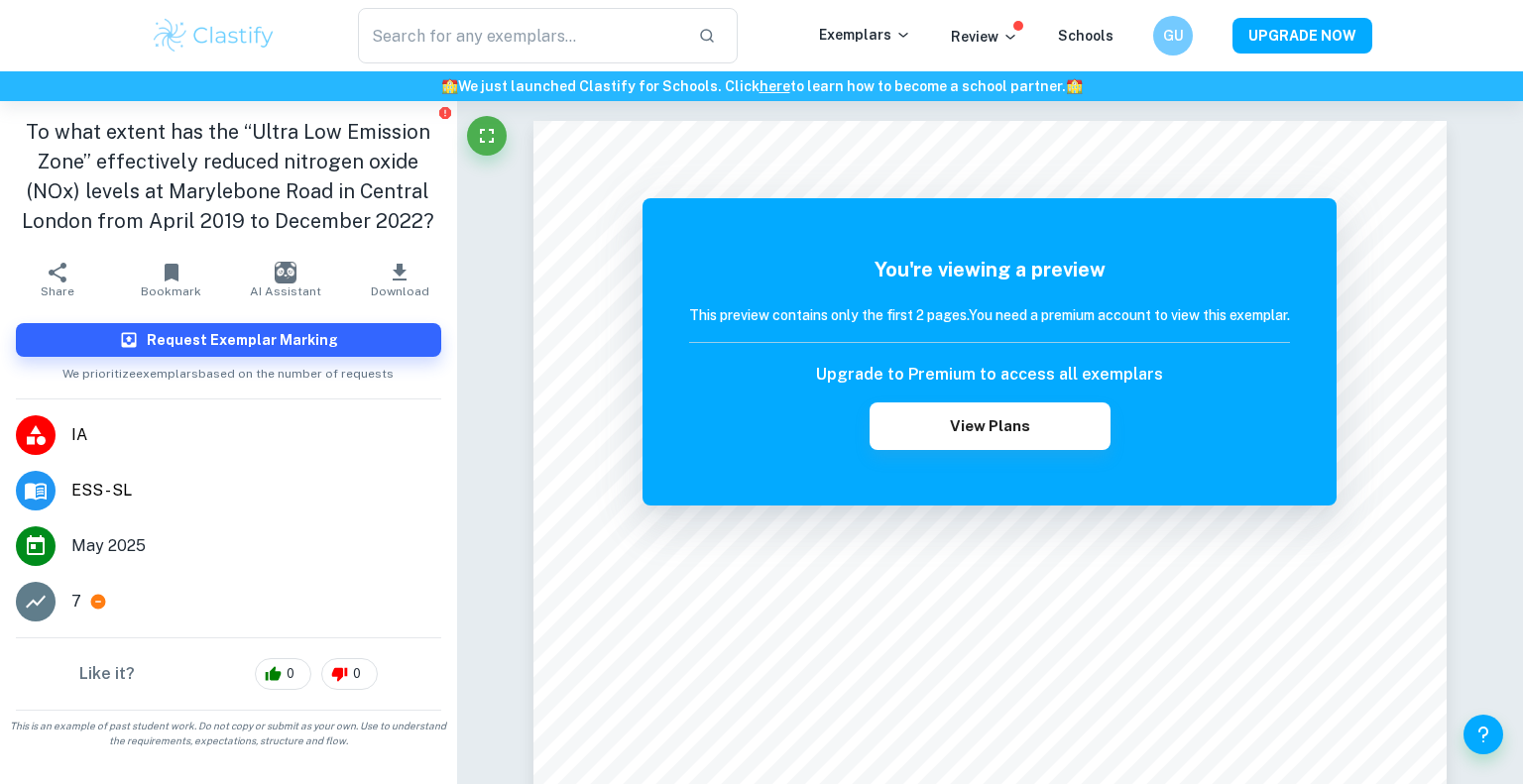 click on "To what extent has the “Ultra Low Emission Zone” effectively reduced nitrogen oxide (NOx) levels at Marylebone Road in Central London from April 2019 to December 2022?" at bounding box center (228, 176) 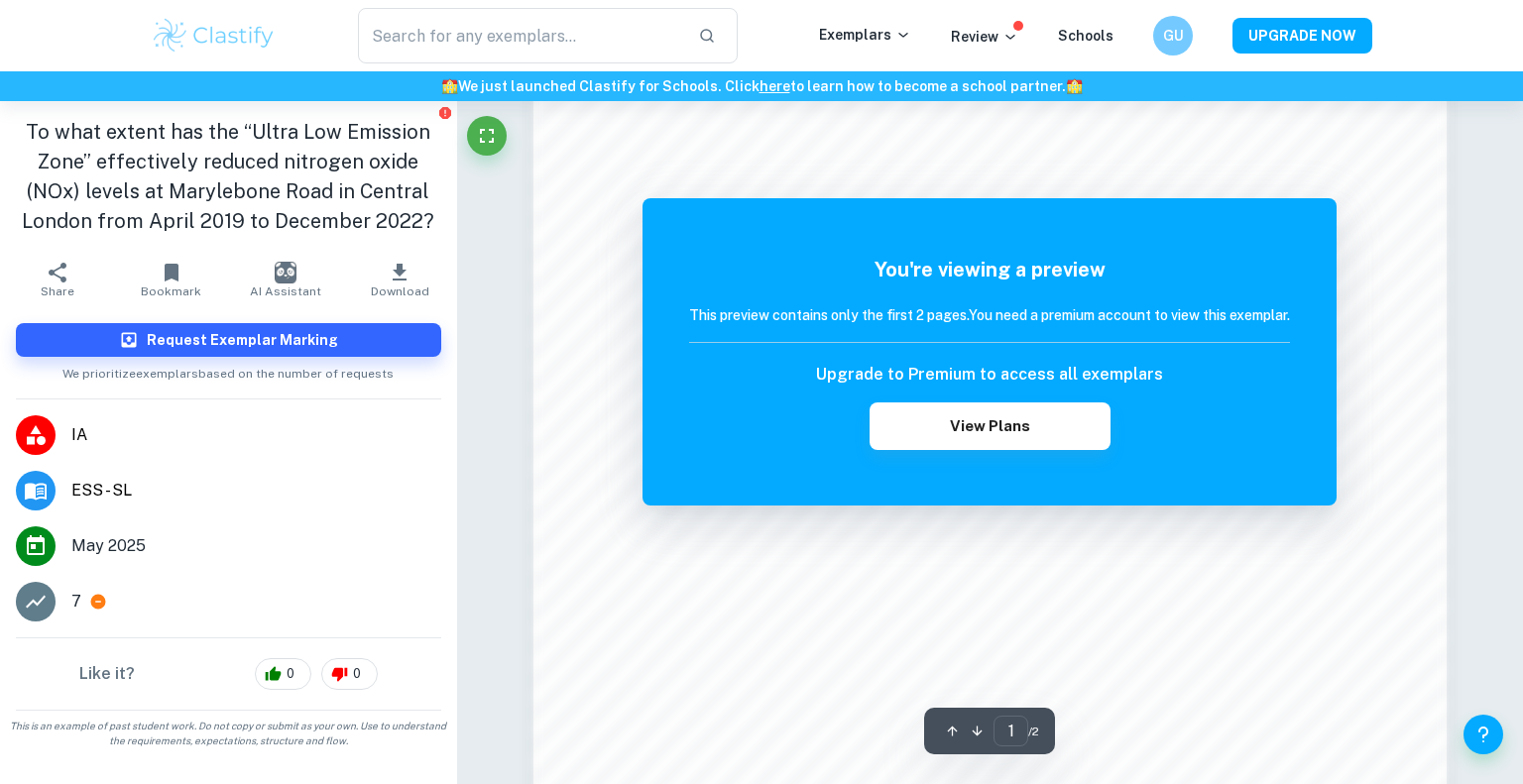 scroll, scrollTop: 2062, scrollLeft: 0, axis: vertical 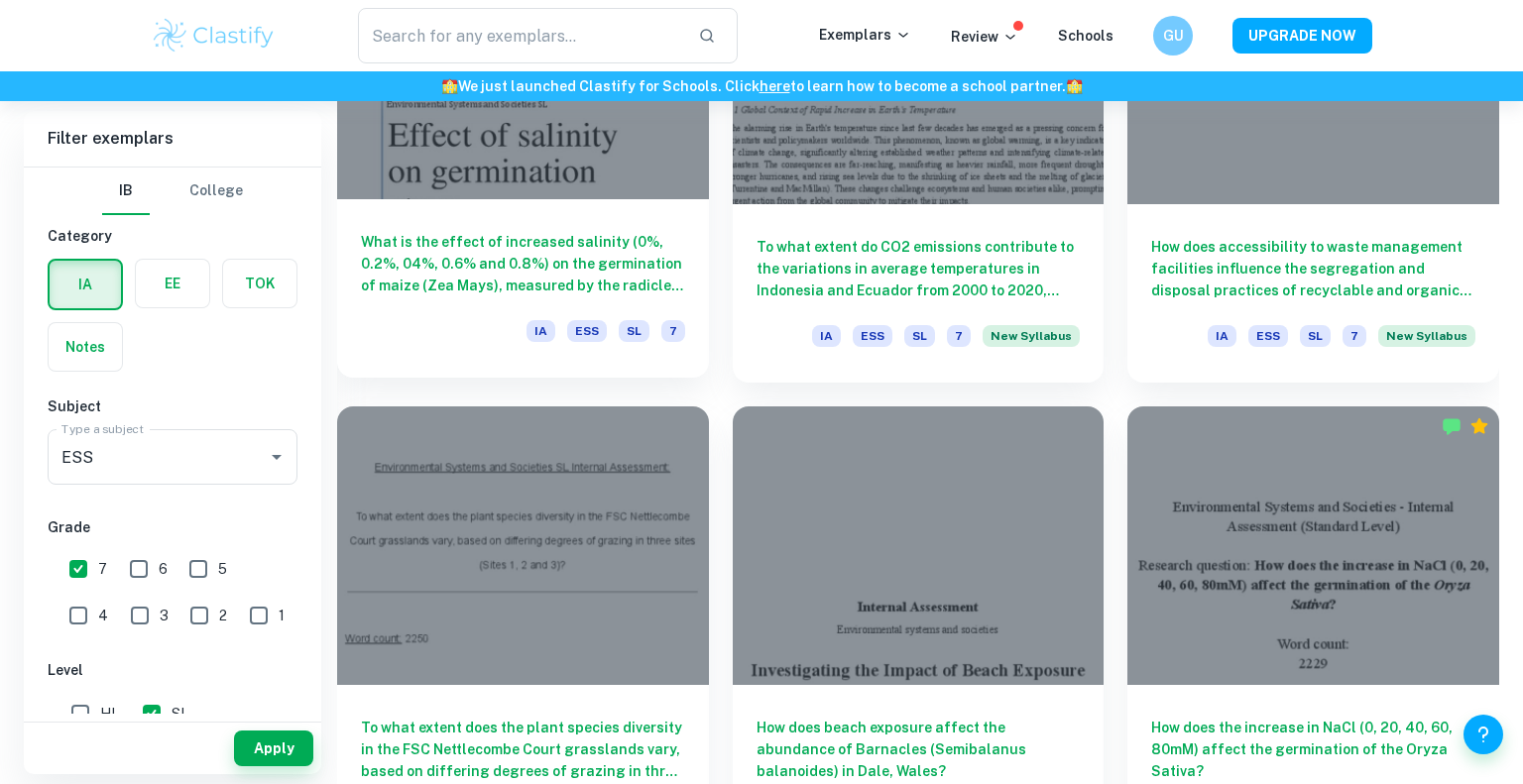 click at bounding box center (523, 59) 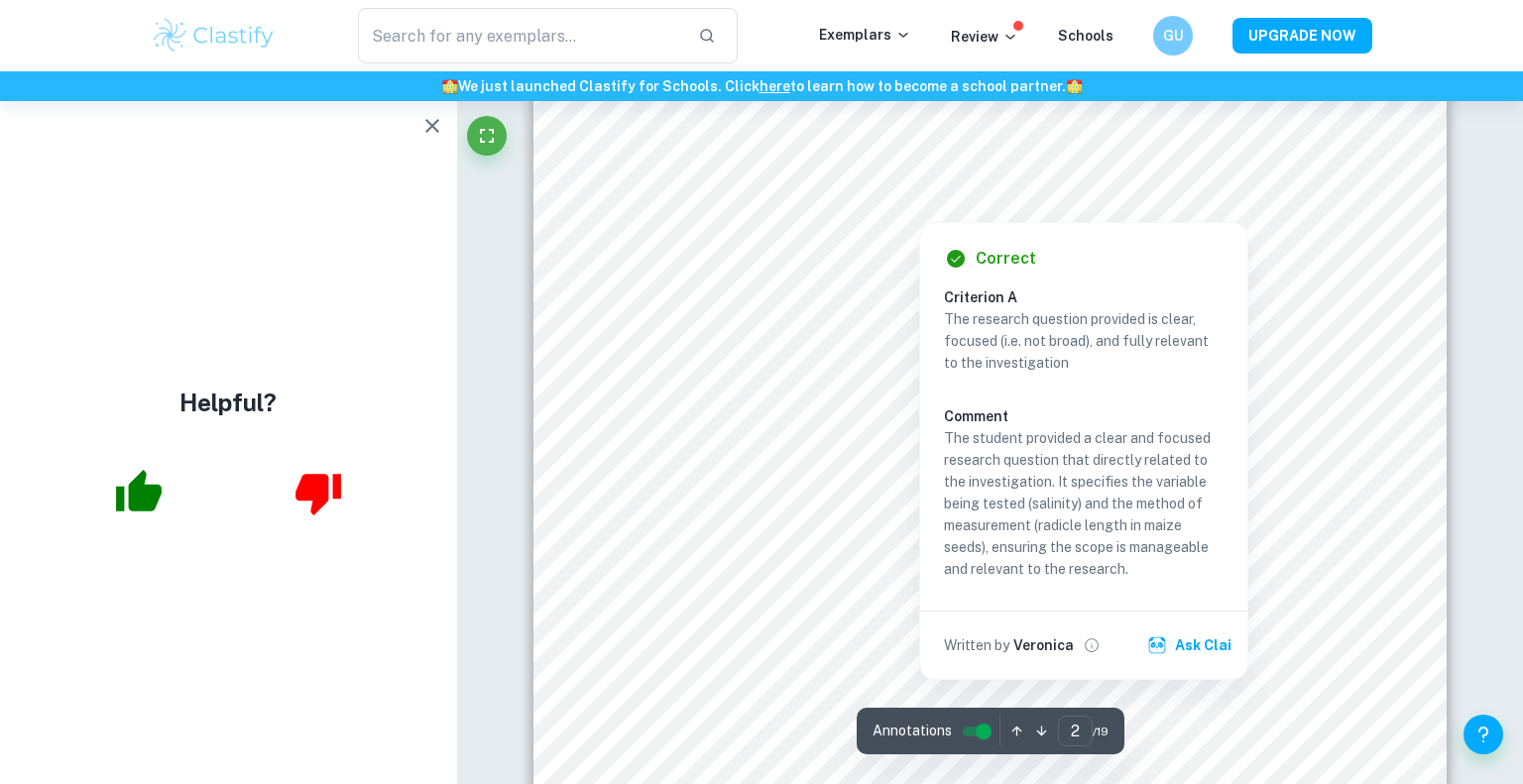 scroll, scrollTop: 1627, scrollLeft: 0, axis: vertical 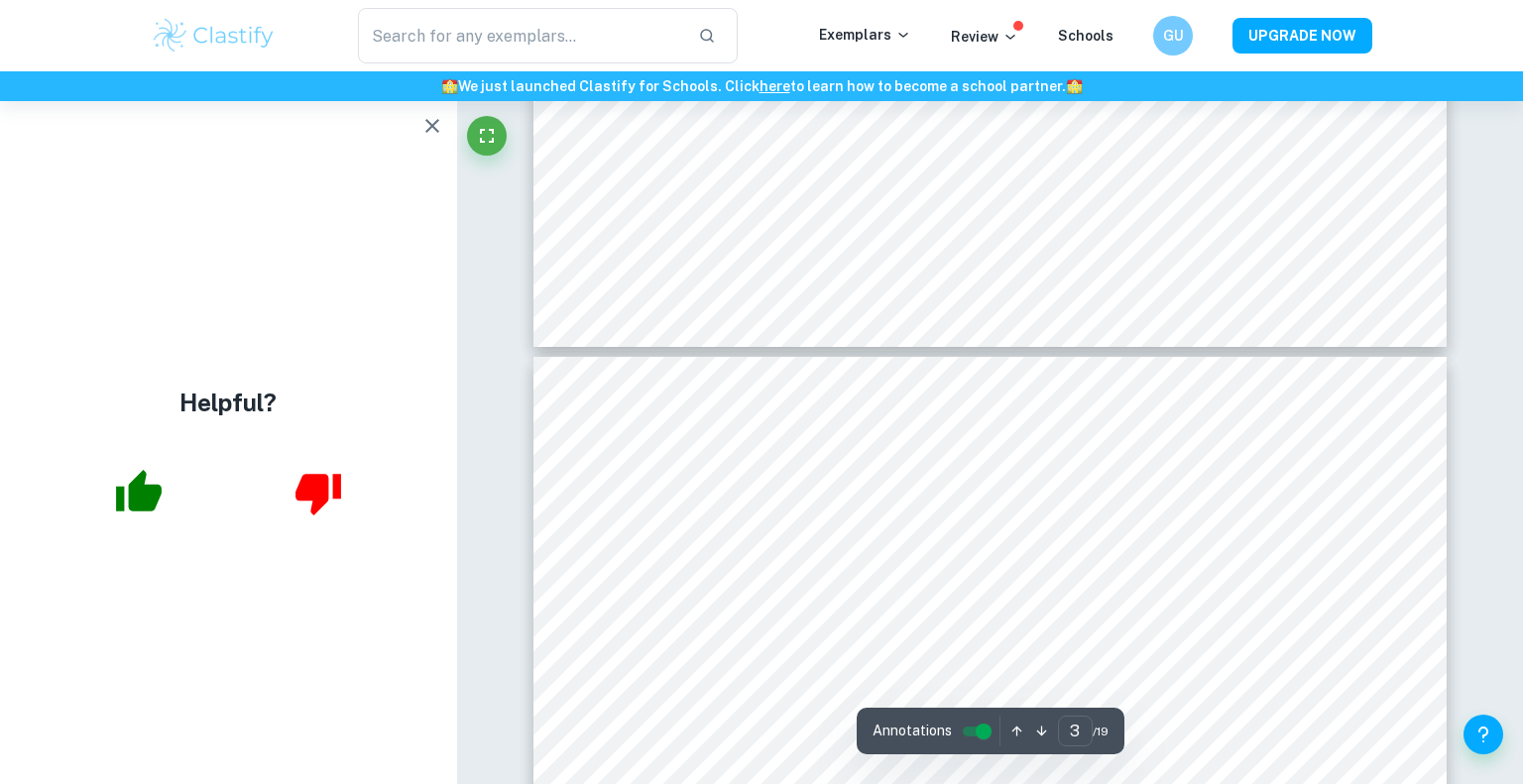 type on "4" 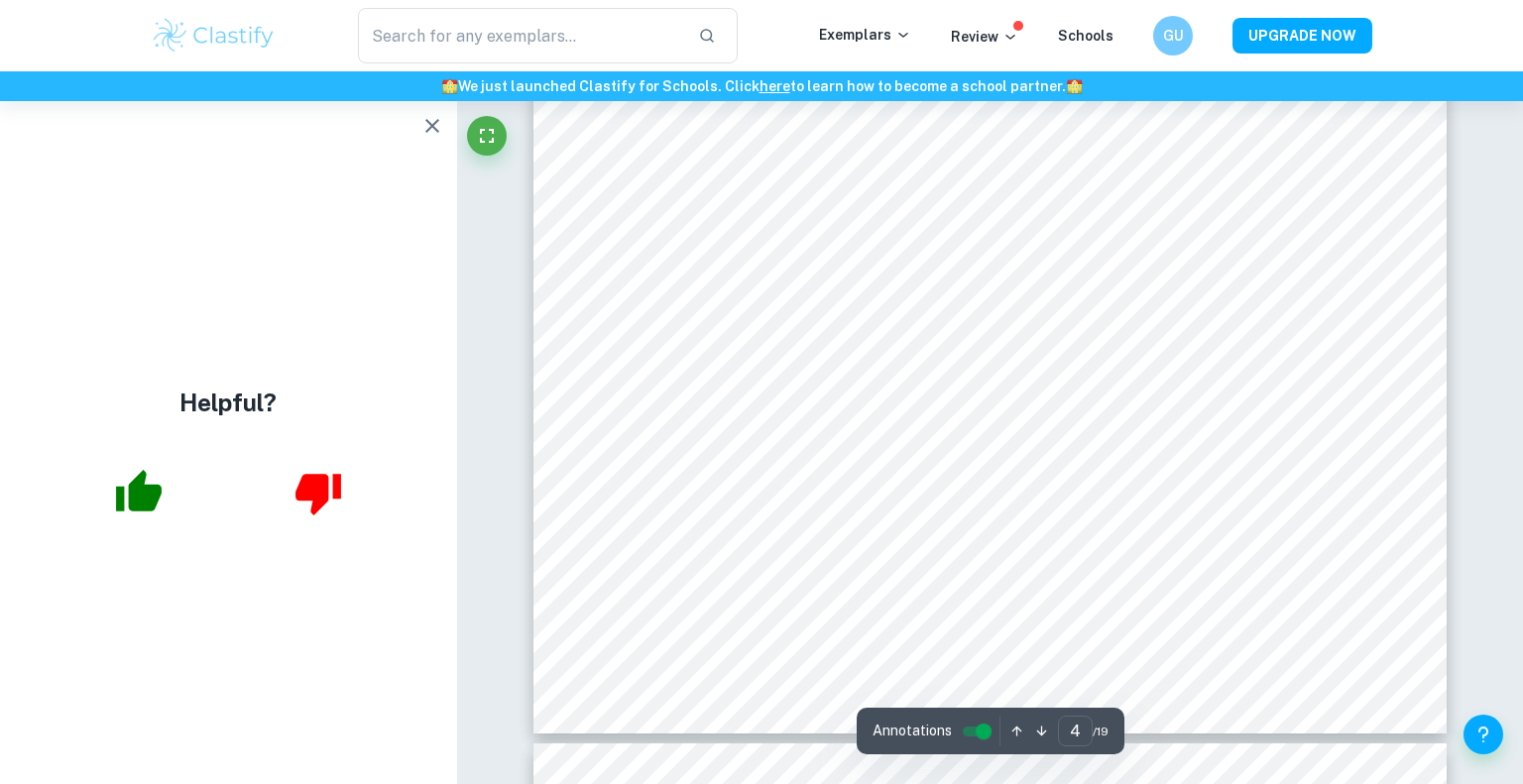 scroll, scrollTop: 4974, scrollLeft: 0, axis: vertical 